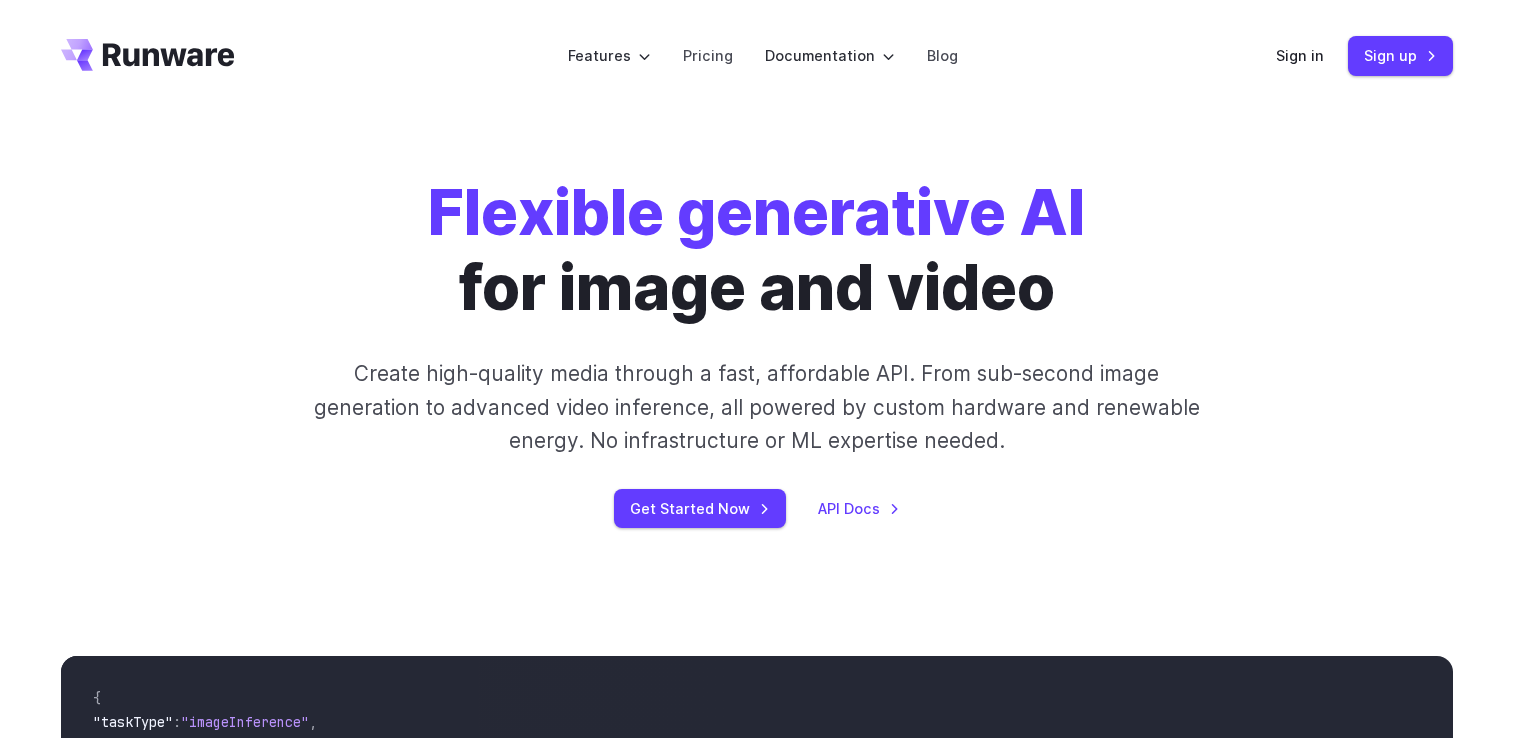 scroll, scrollTop: 0, scrollLeft: 0, axis: both 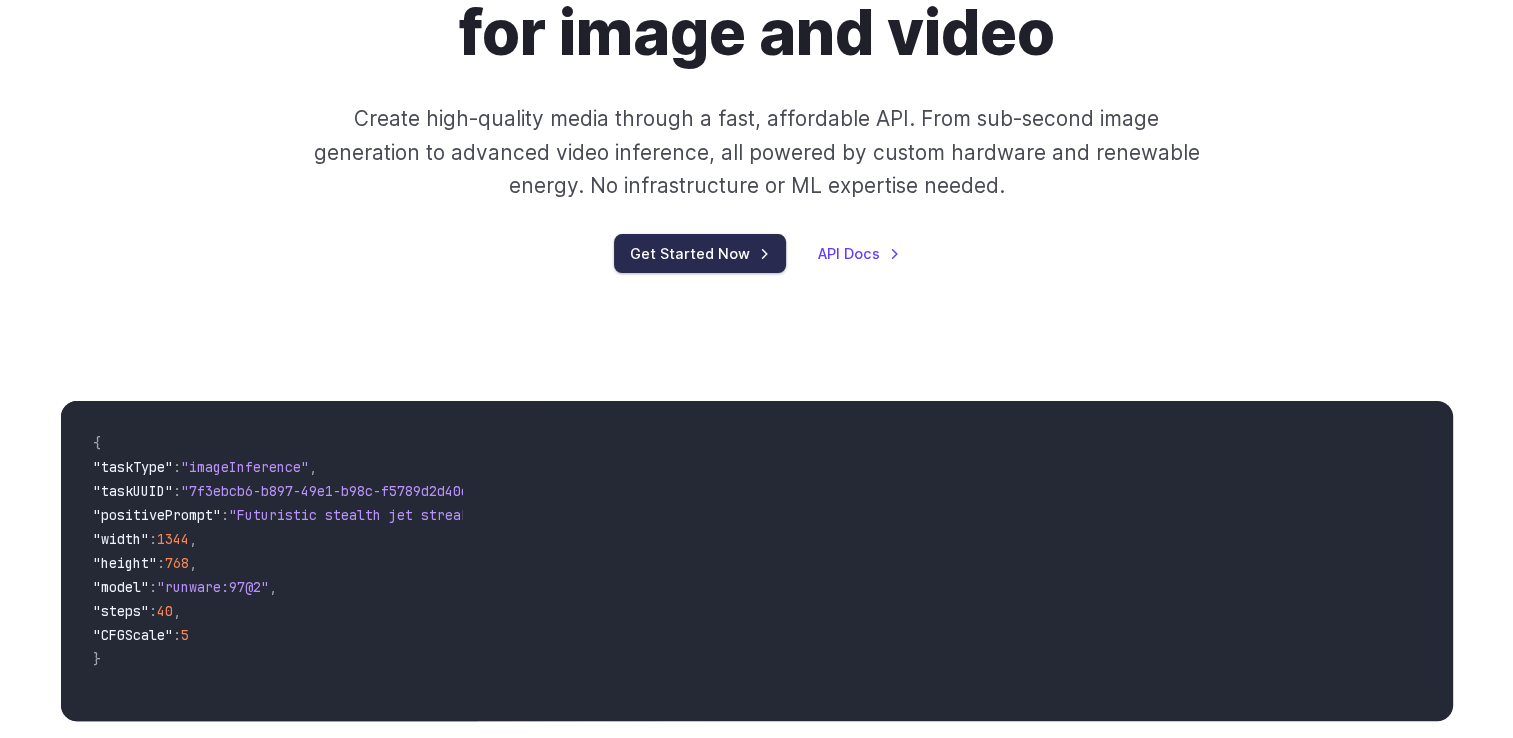 click on "Get Started Now" at bounding box center [700, 253] 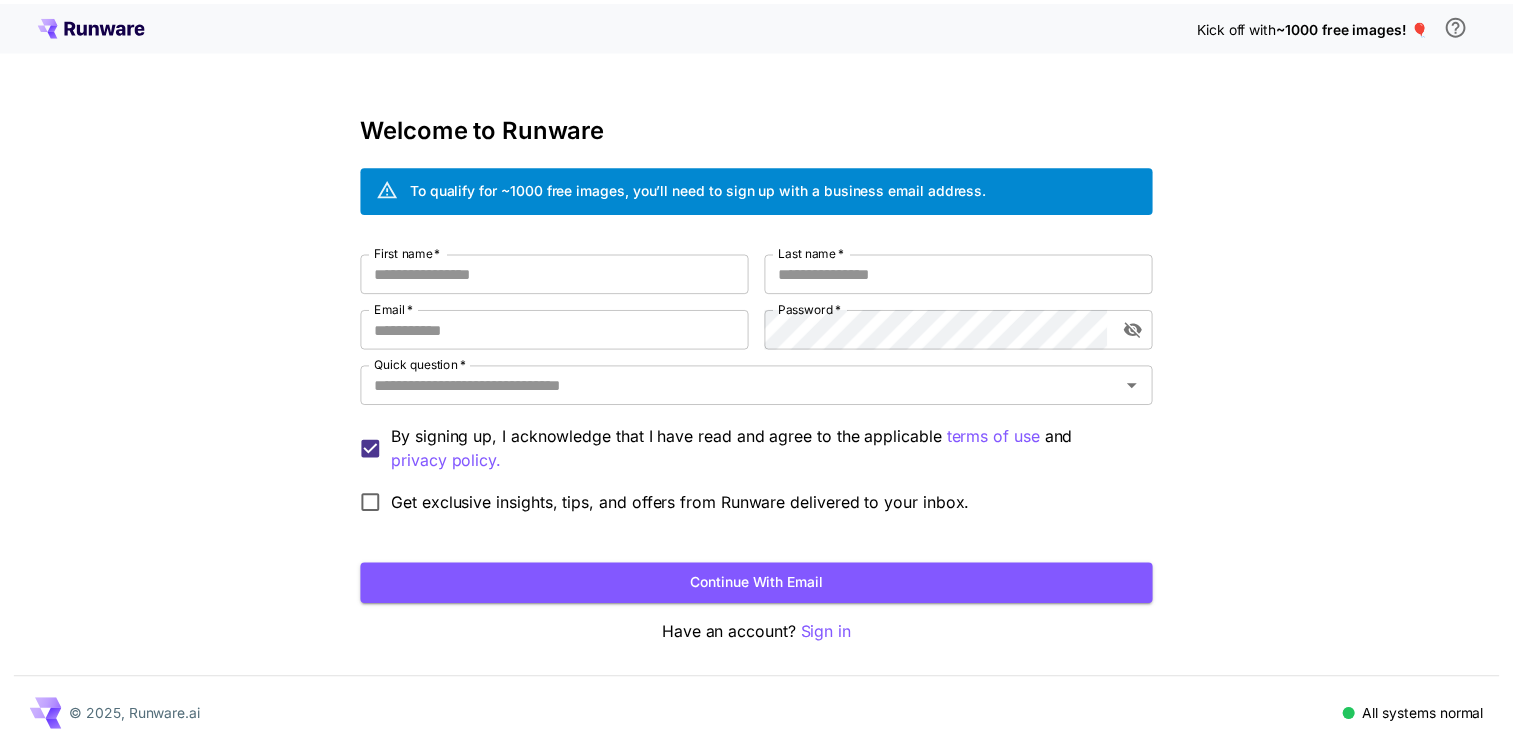 scroll, scrollTop: 0, scrollLeft: 0, axis: both 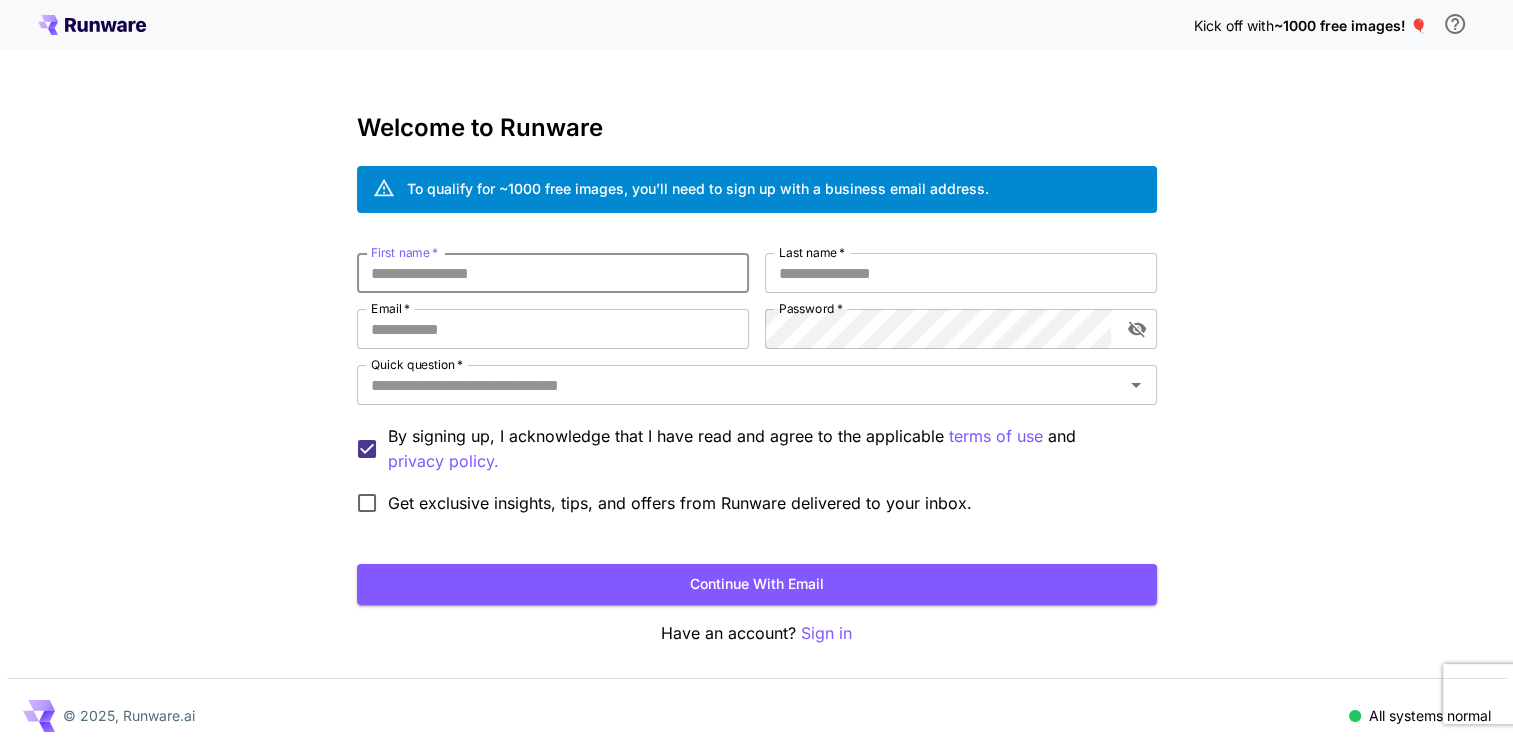 click on "First name   *" at bounding box center [553, 273] 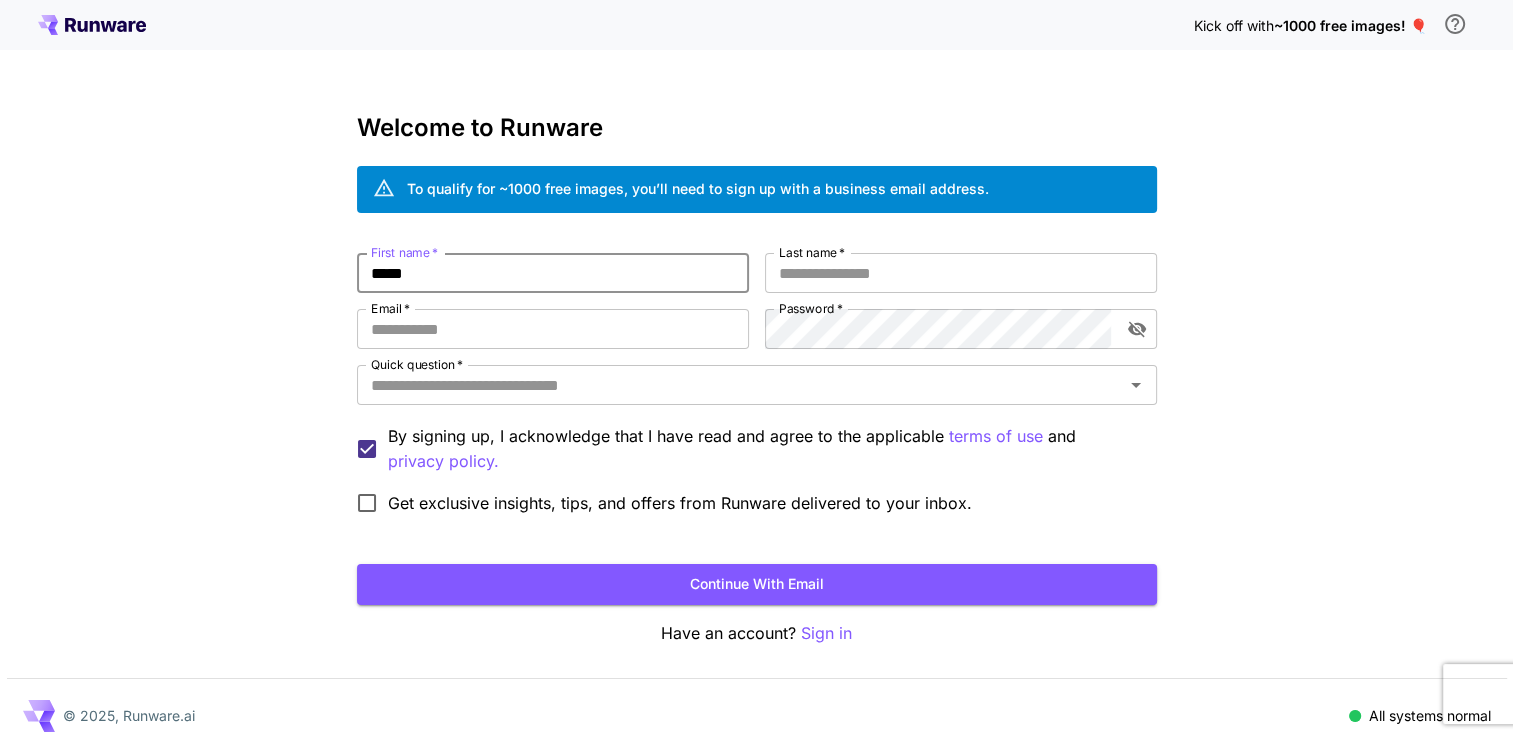 type on "*****" 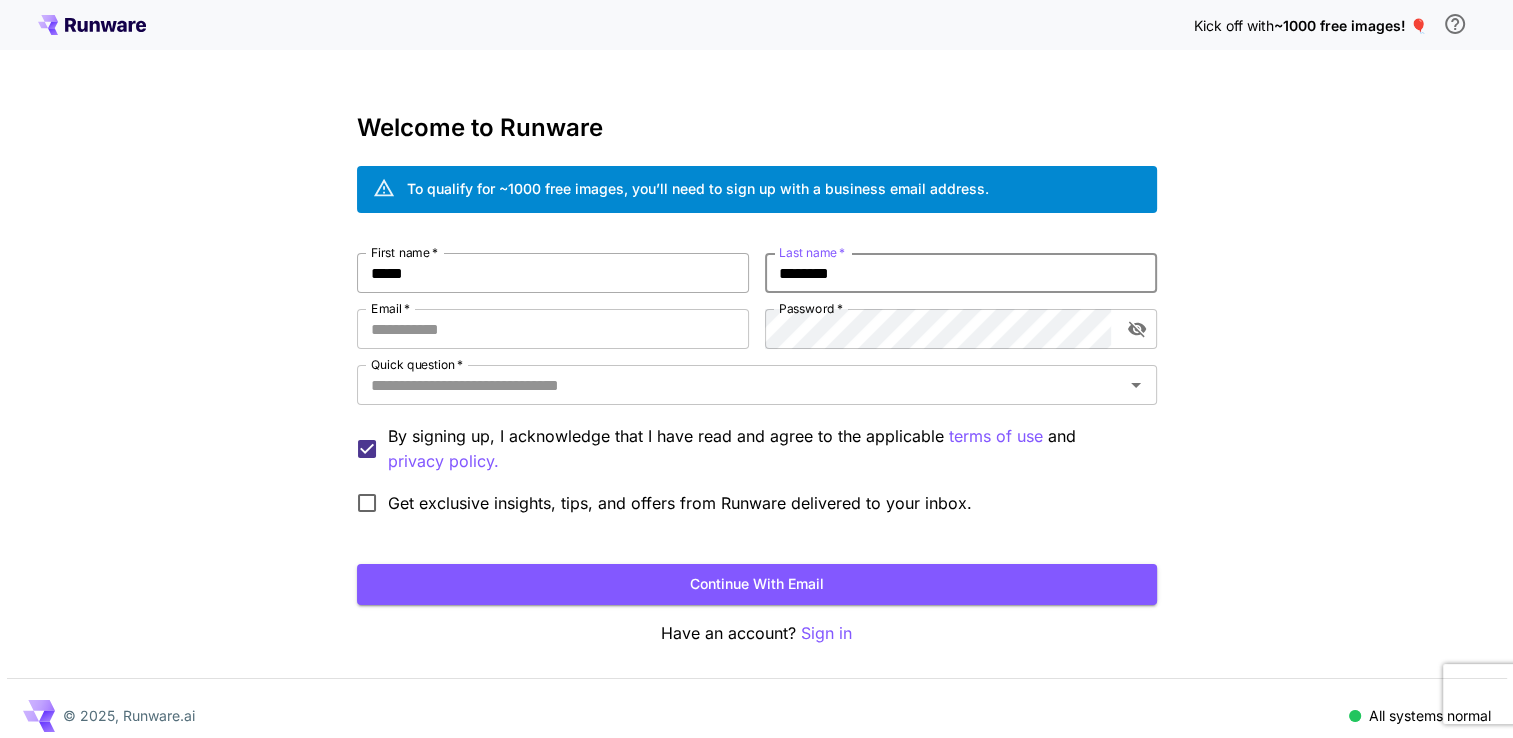 type on "********" 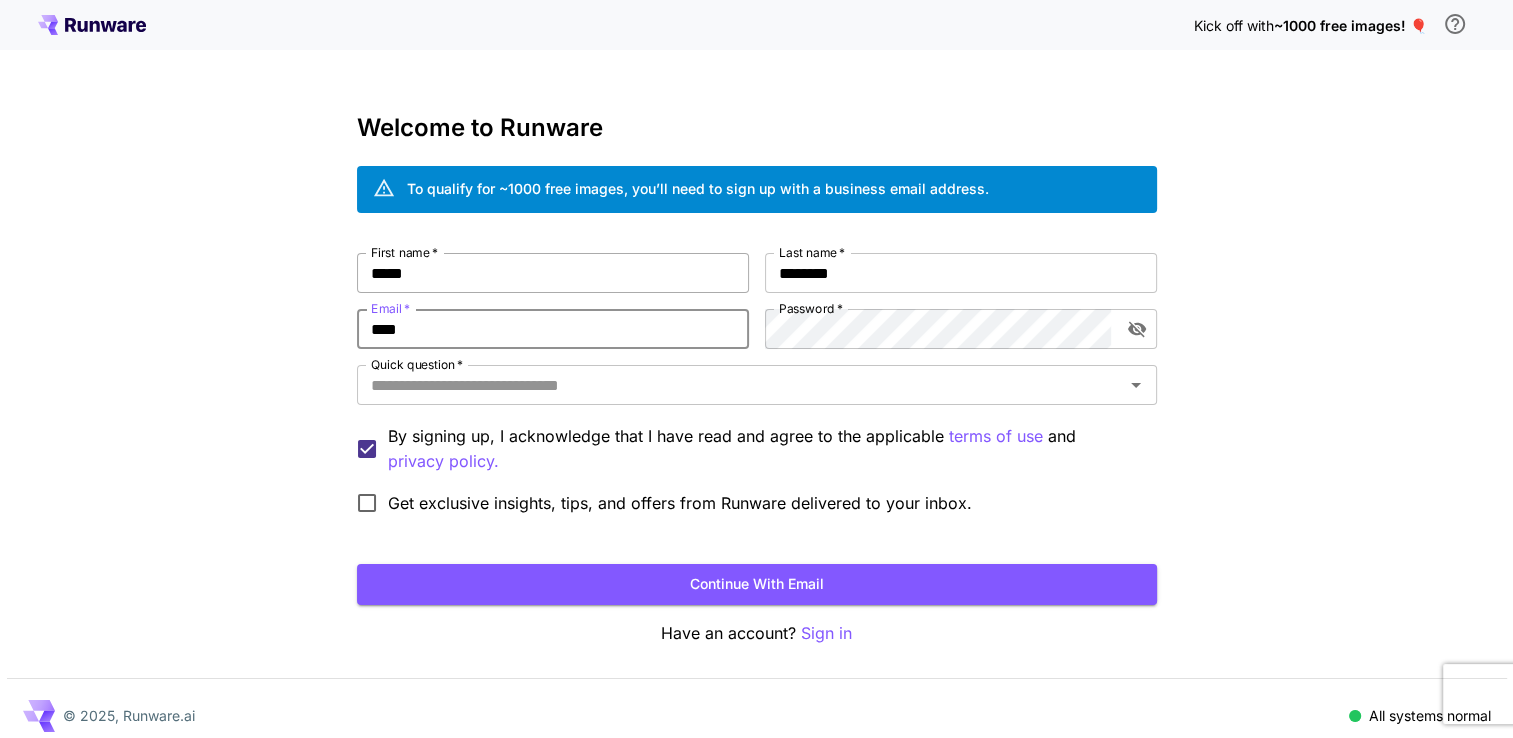 type on "**********" 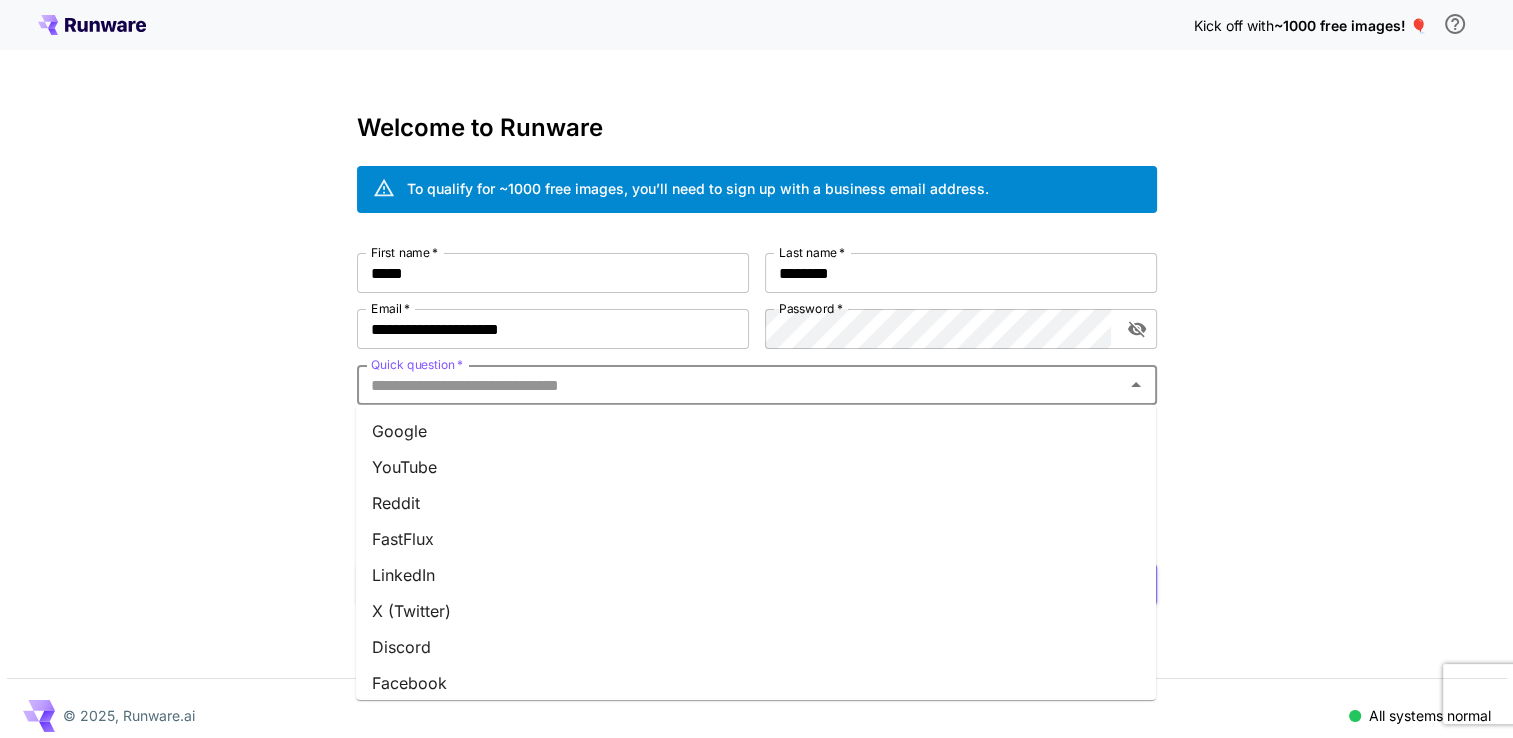 click on "Quick question   *" at bounding box center (740, 385) 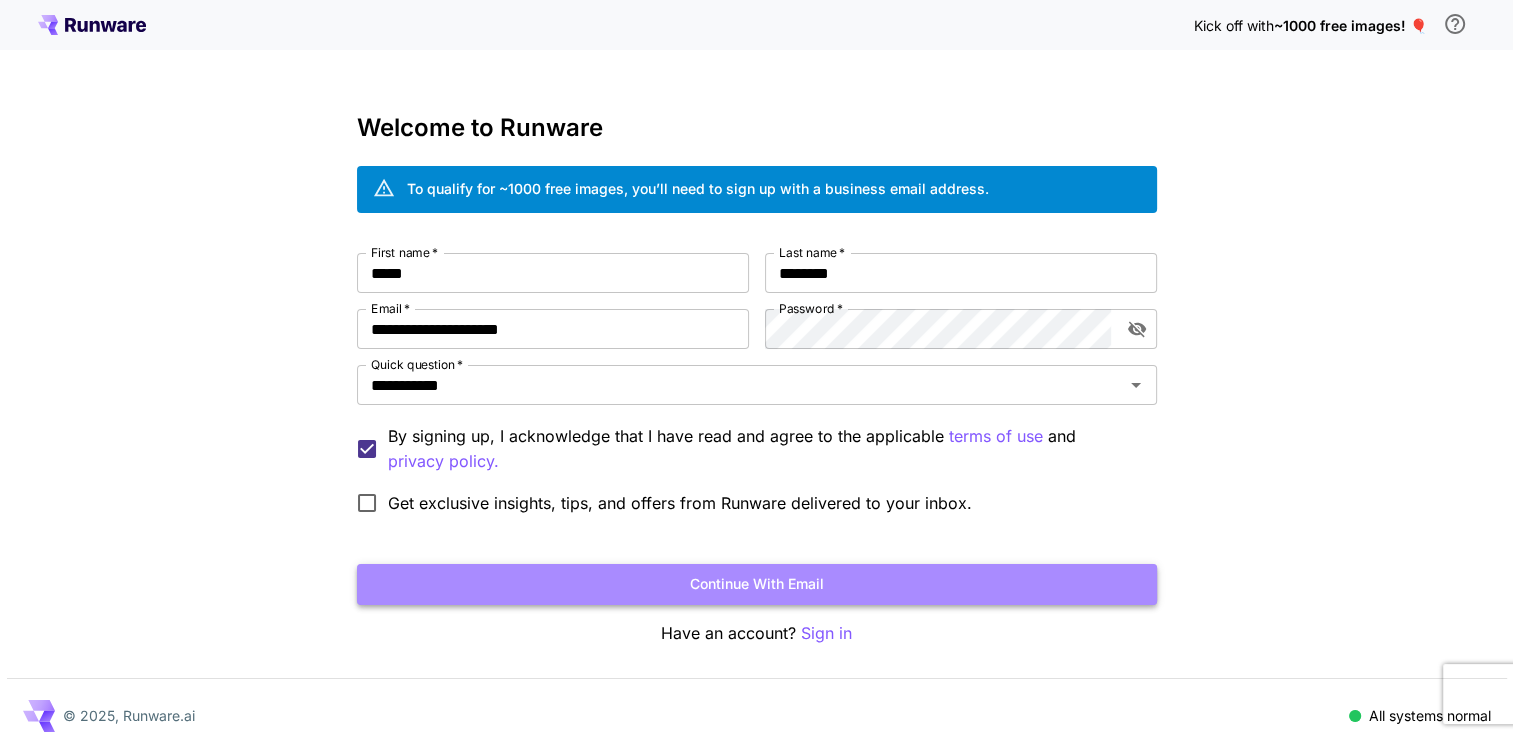 click on "Continue with email" at bounding box center (757, 584) 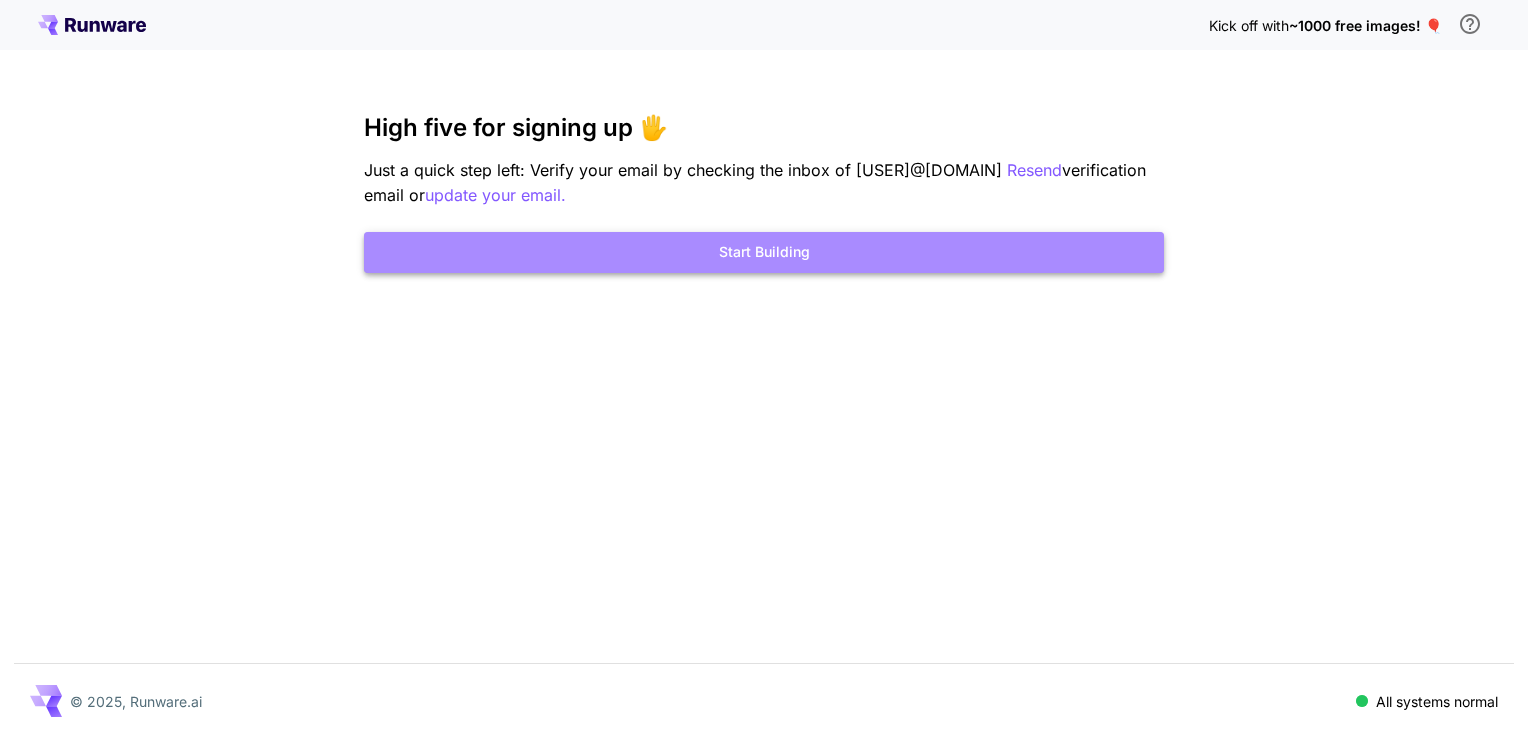 click on "Start Building" at bounding box center [764, 252] 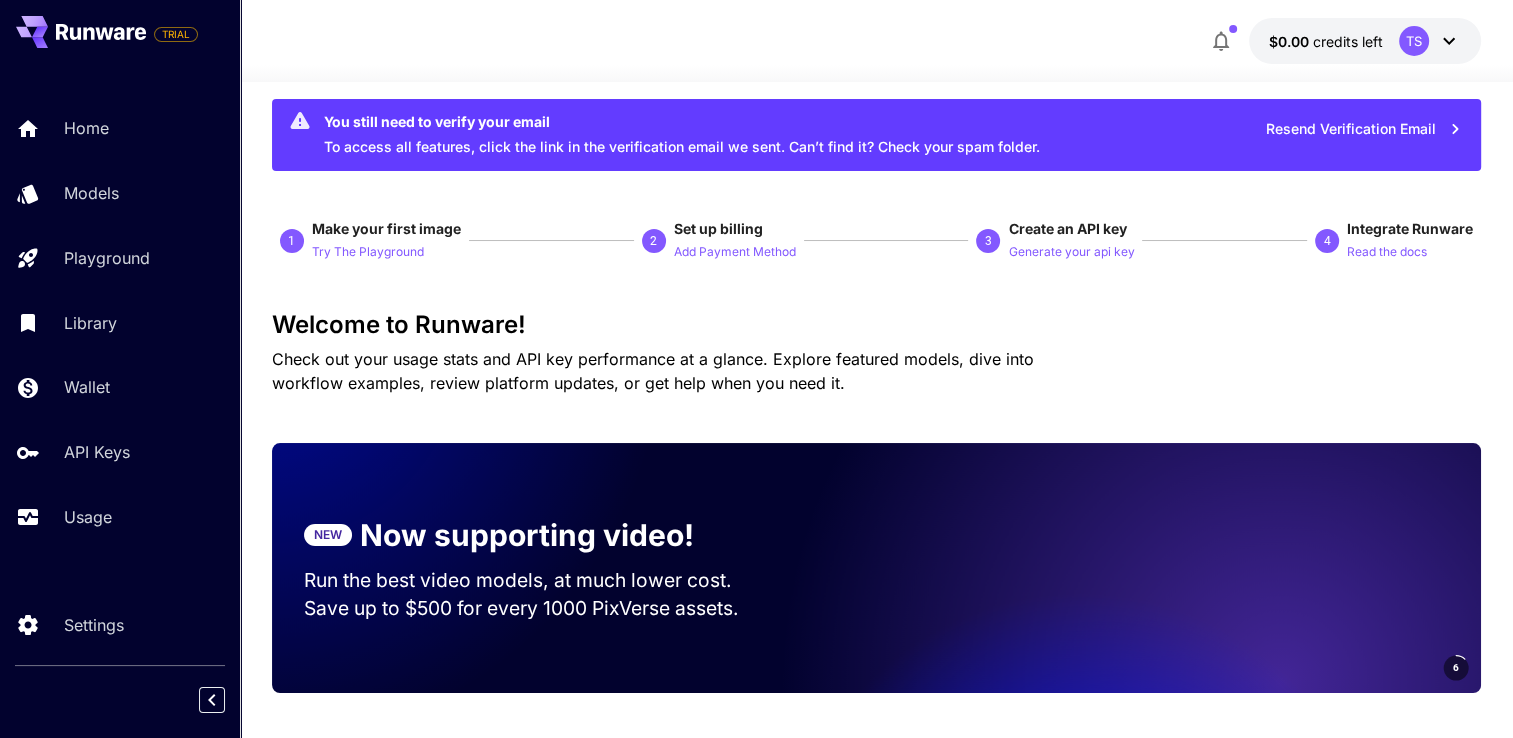 scroll, scrollTop: 0, scrollLeft: 0, axis: both 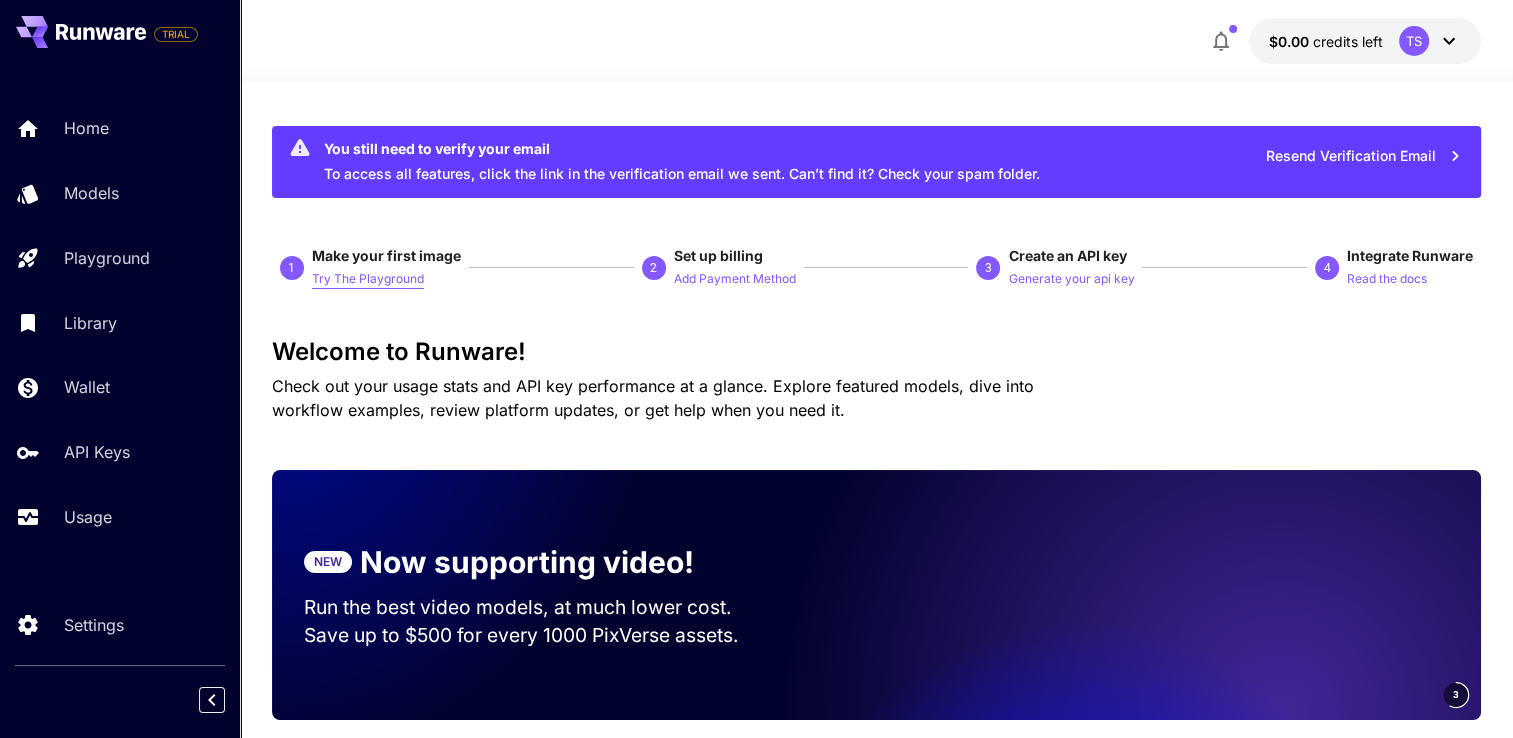 click on "Try The Playground" at bounding box center [368, 279] 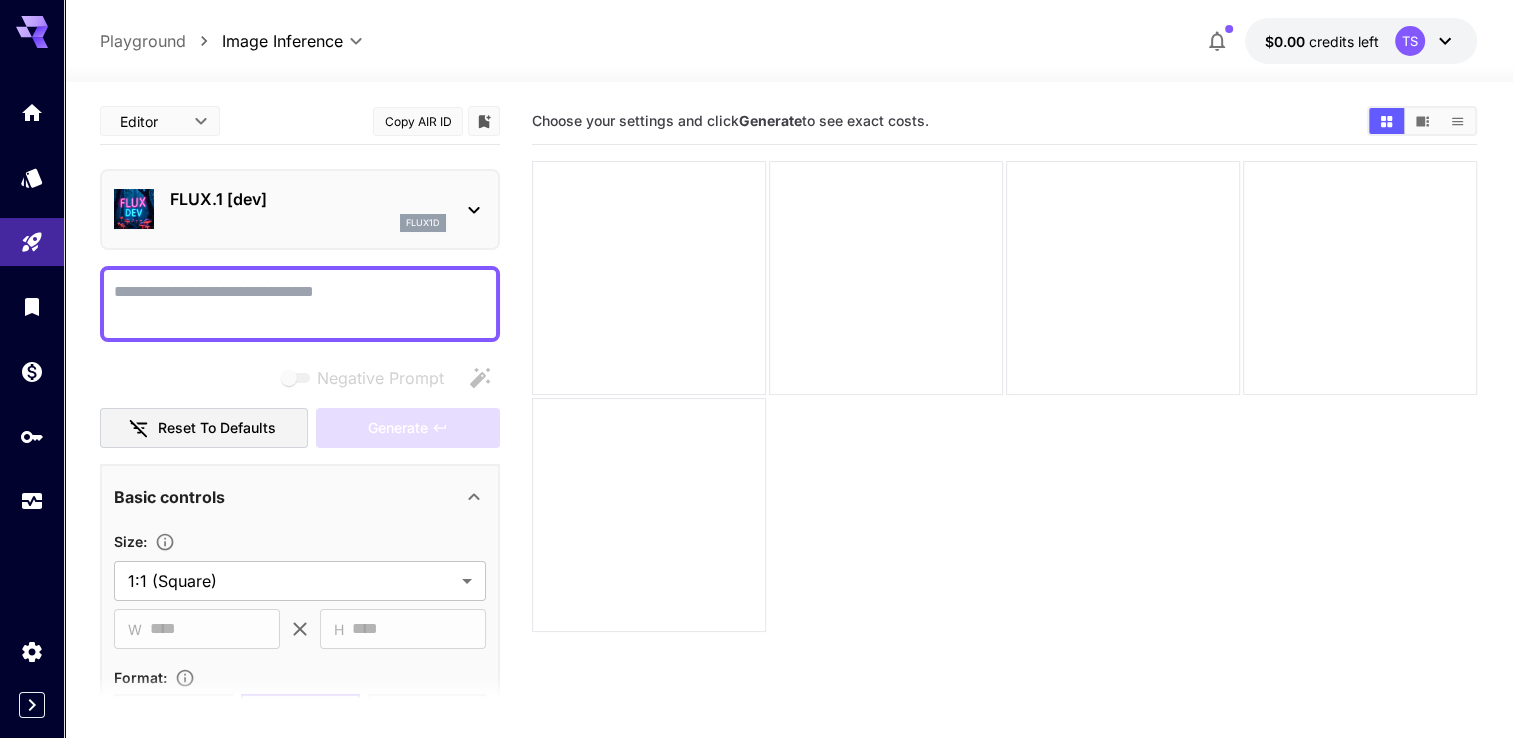 click 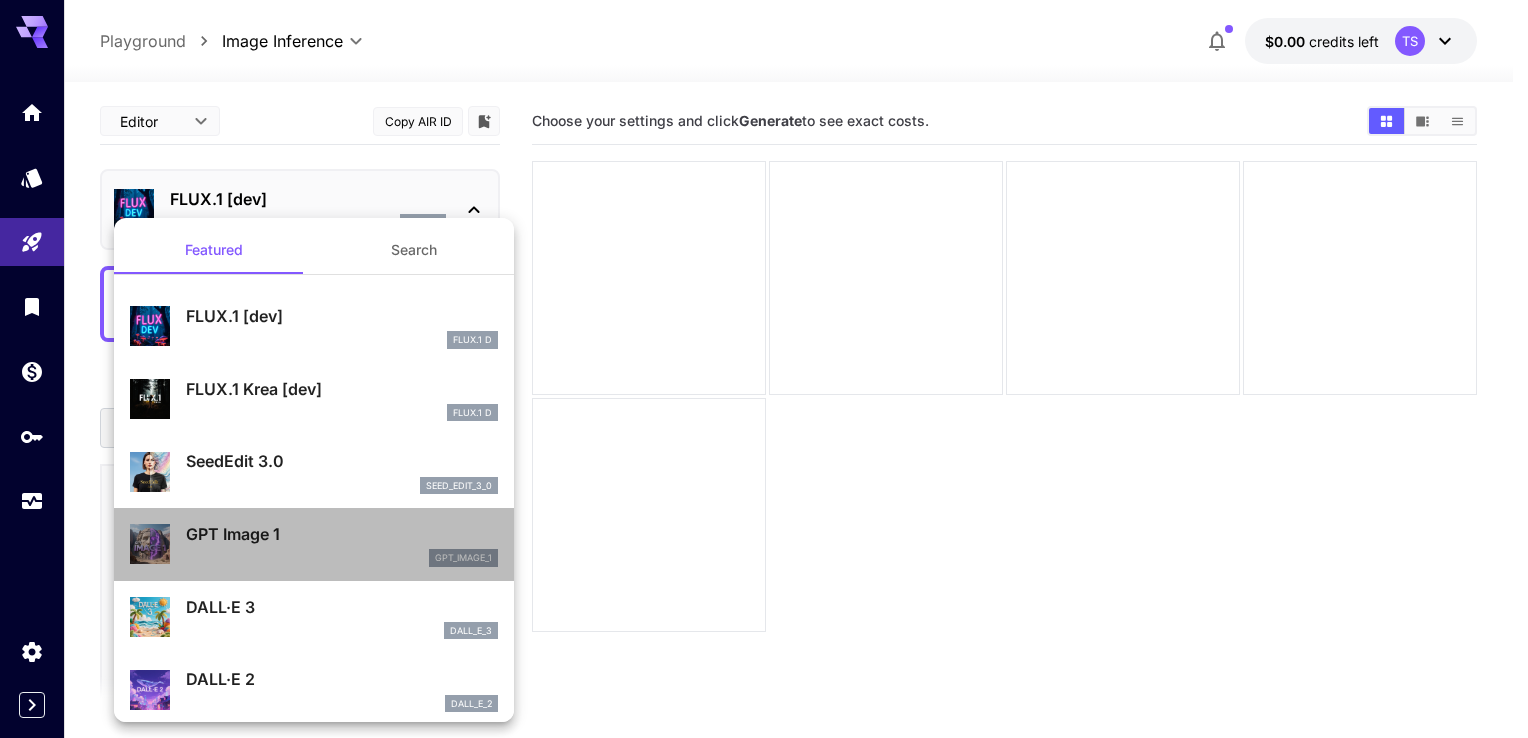 click on "GPT Image 1 gpt_image_1" at bounding box center [342, 544] 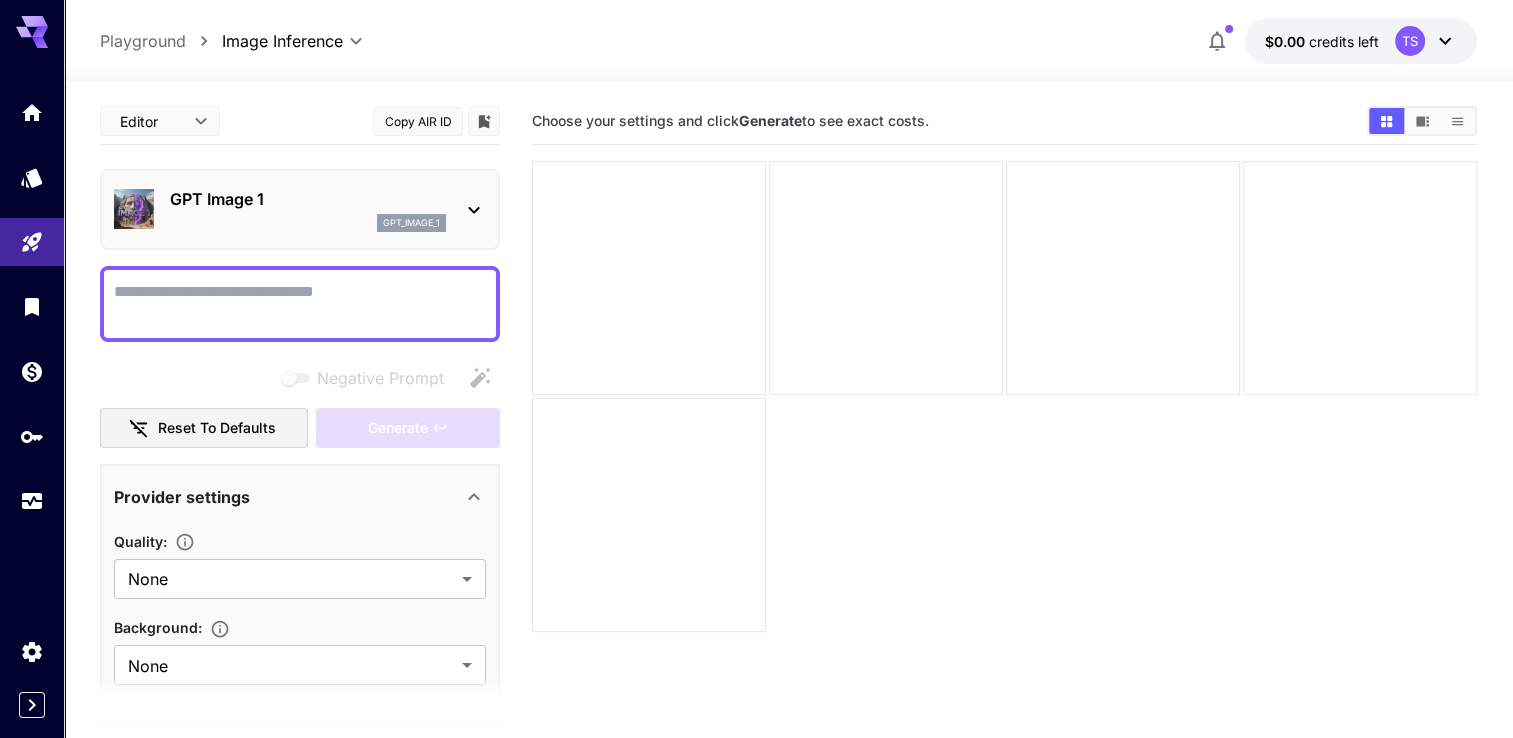 click on "Negative Prompt" at bounding box center (300, 304) 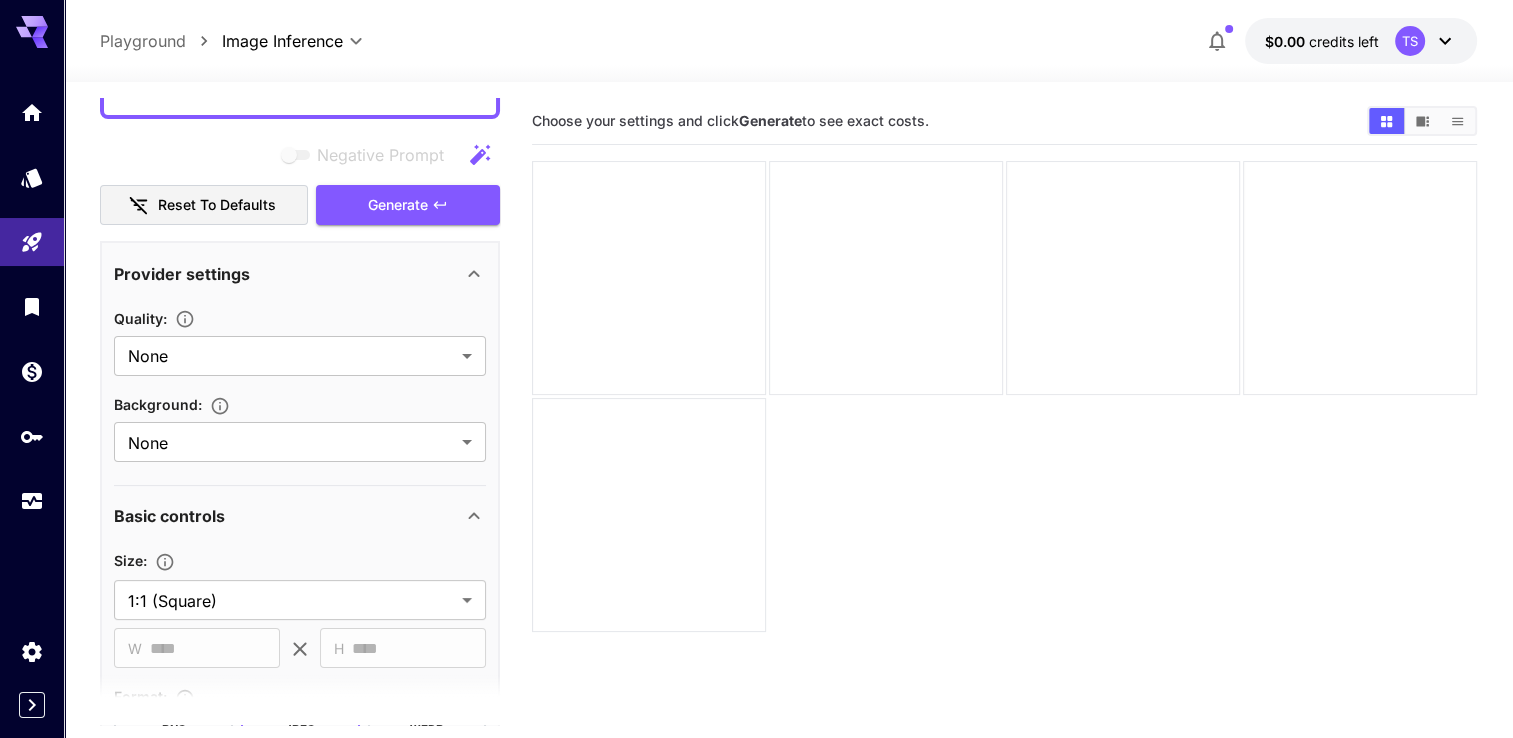 scroll, scrollTop: 224, scrollLeft: 0, axis: vertical 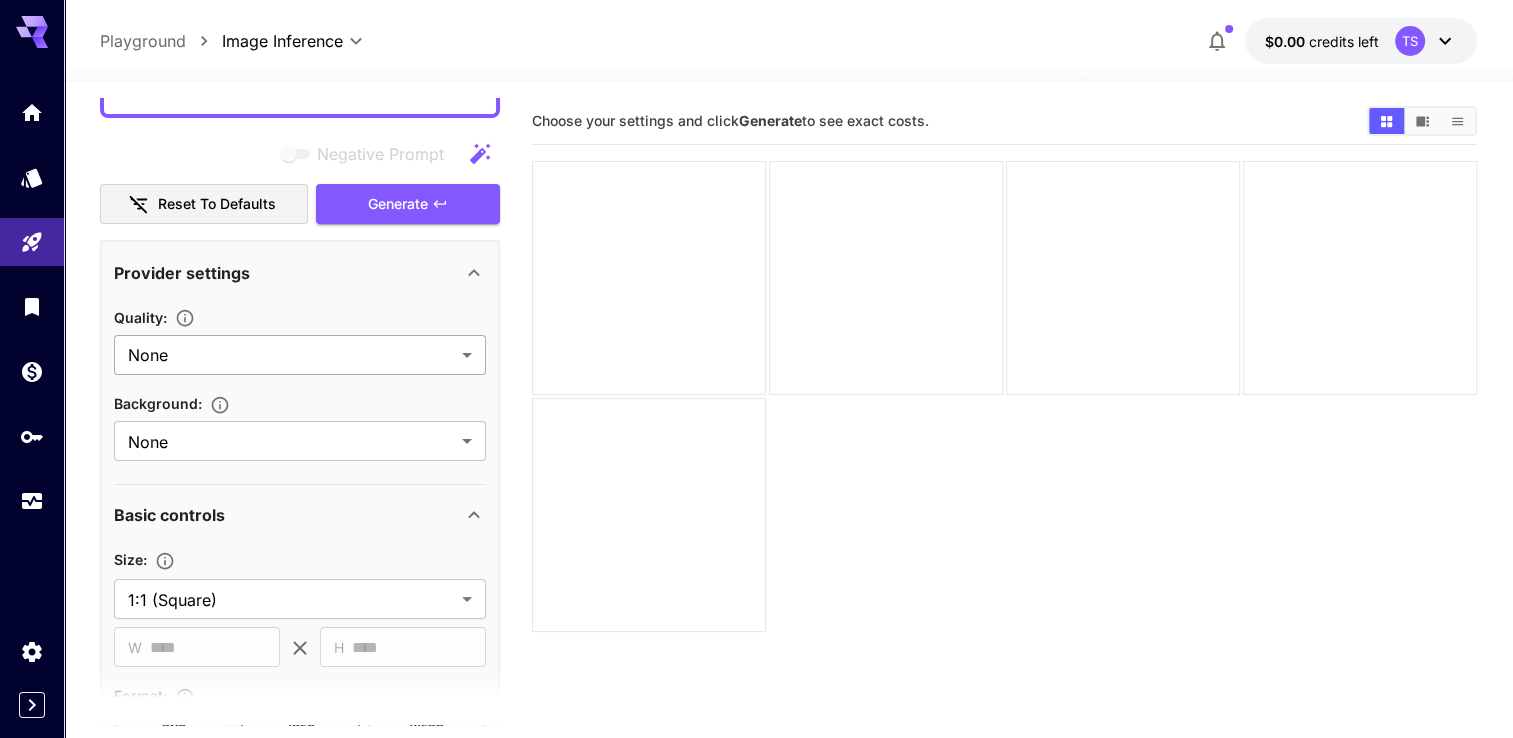 type on "**********" 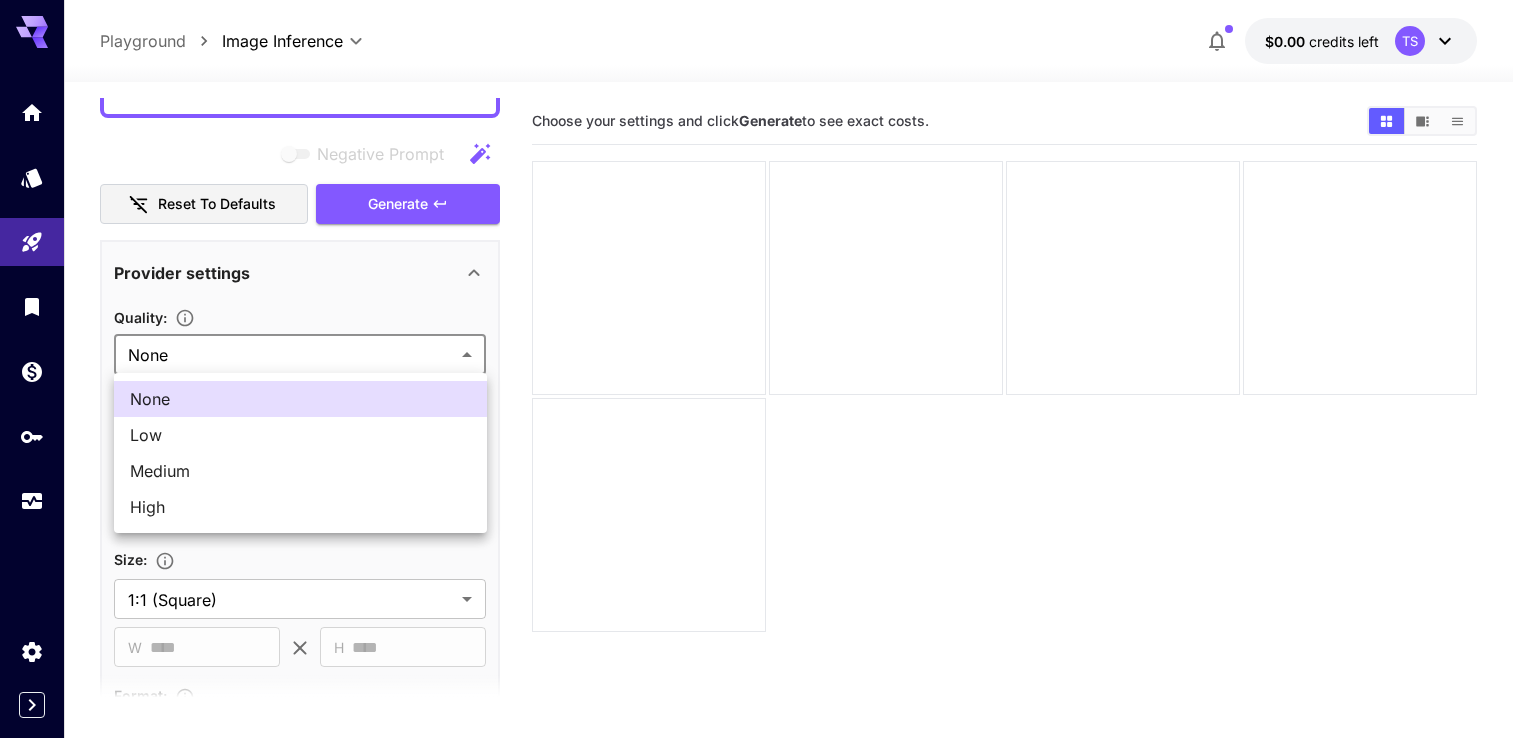 click on "**********" at bounding box center (764, 448) 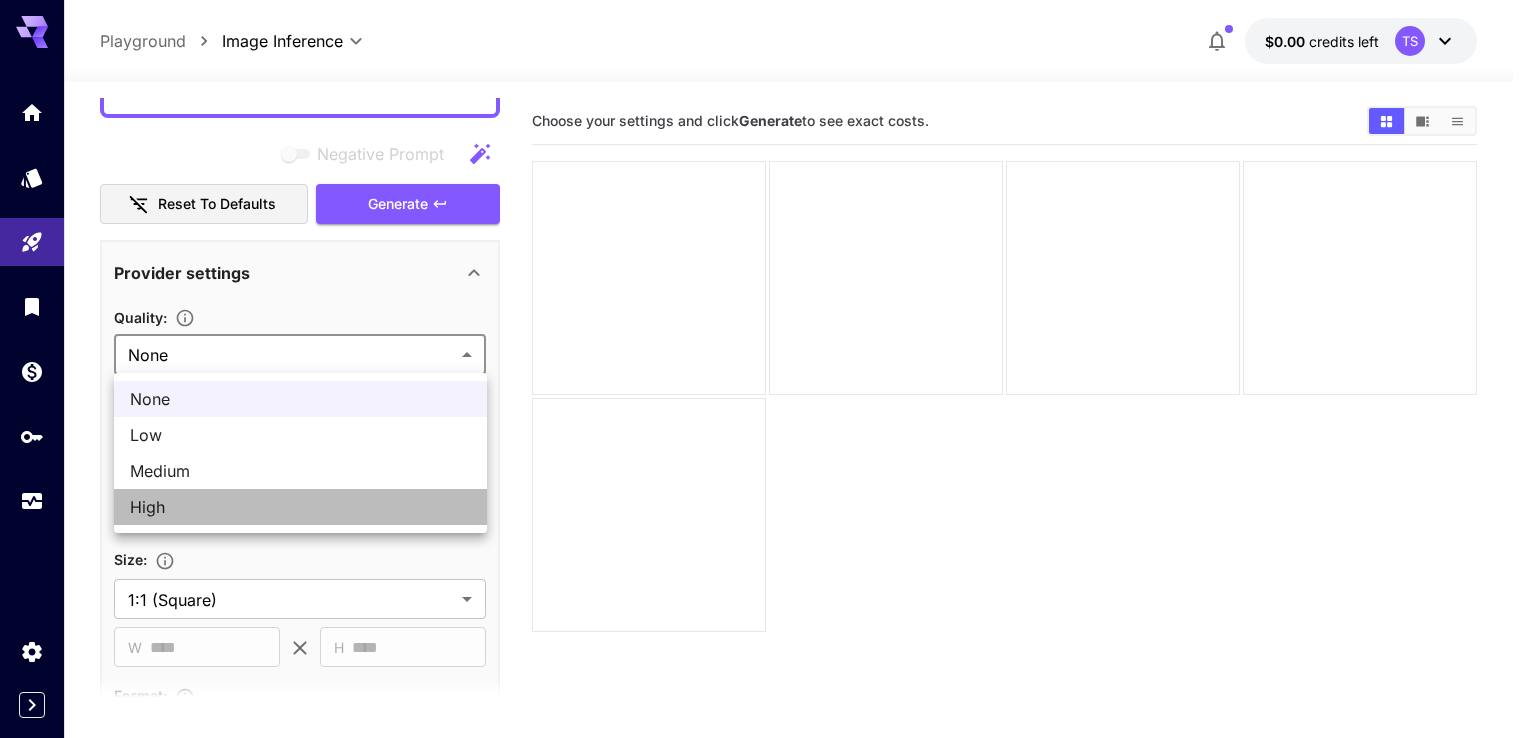 click on "High" at bounding box center [300, 507] 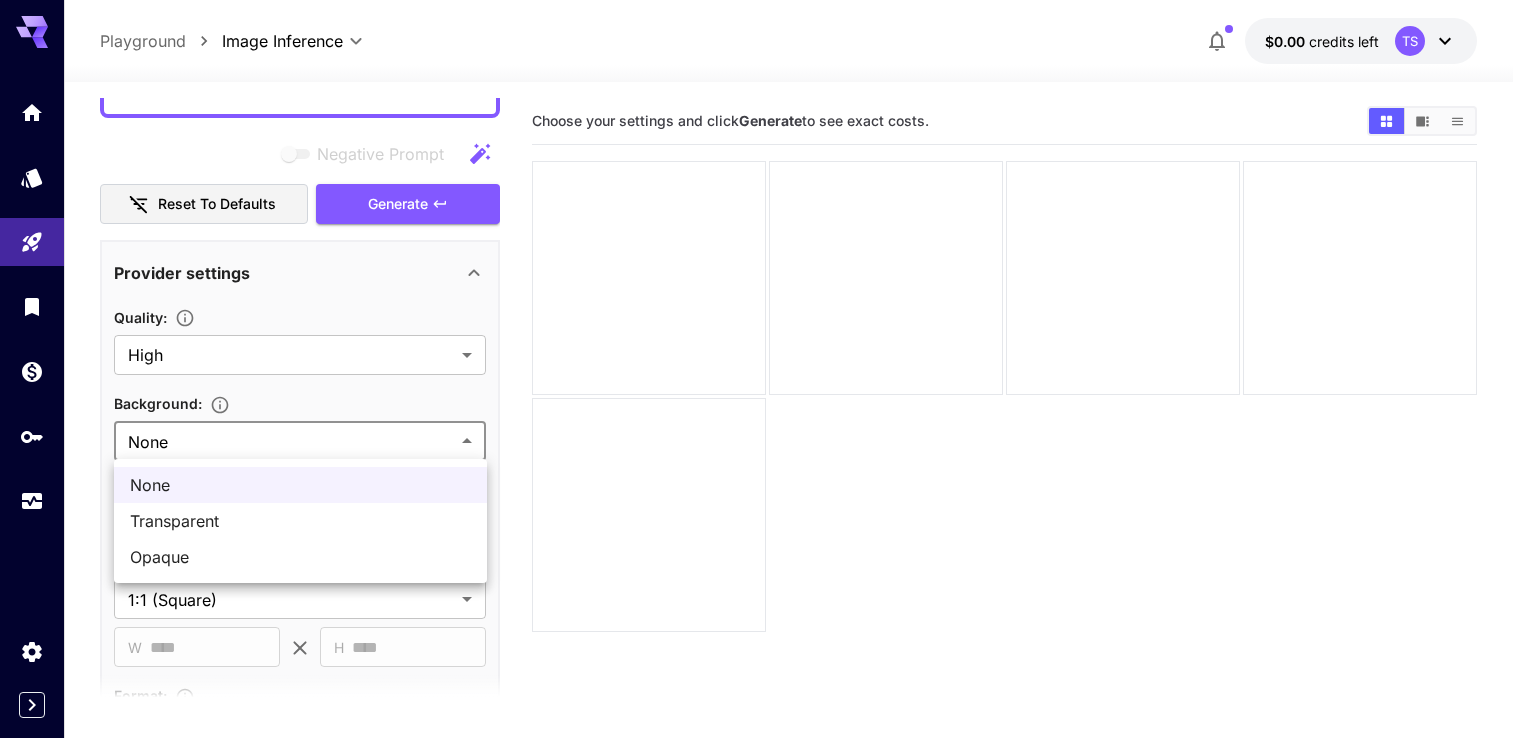 click on "**********" at bounding box center [764, 448] 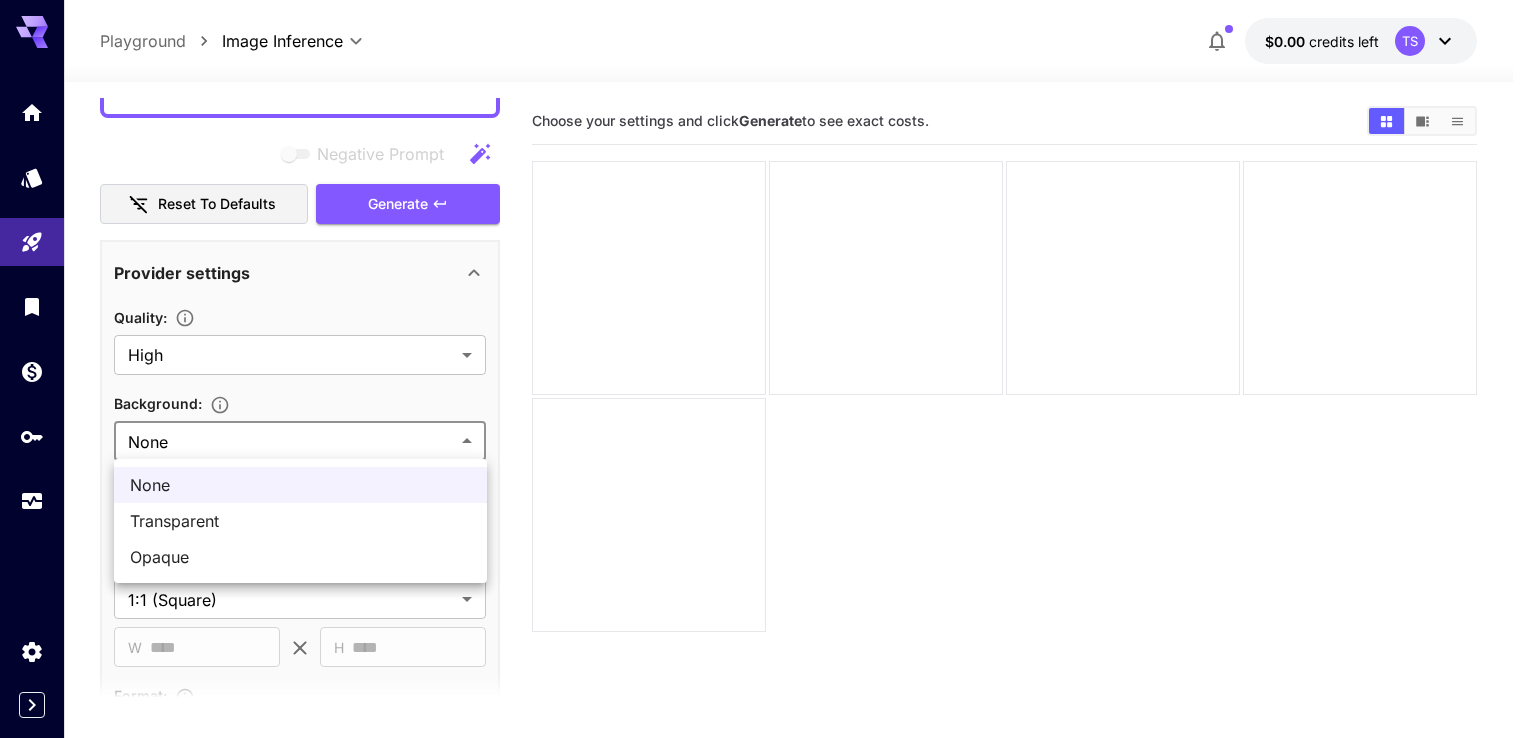 click at bounding box center [764, 369] 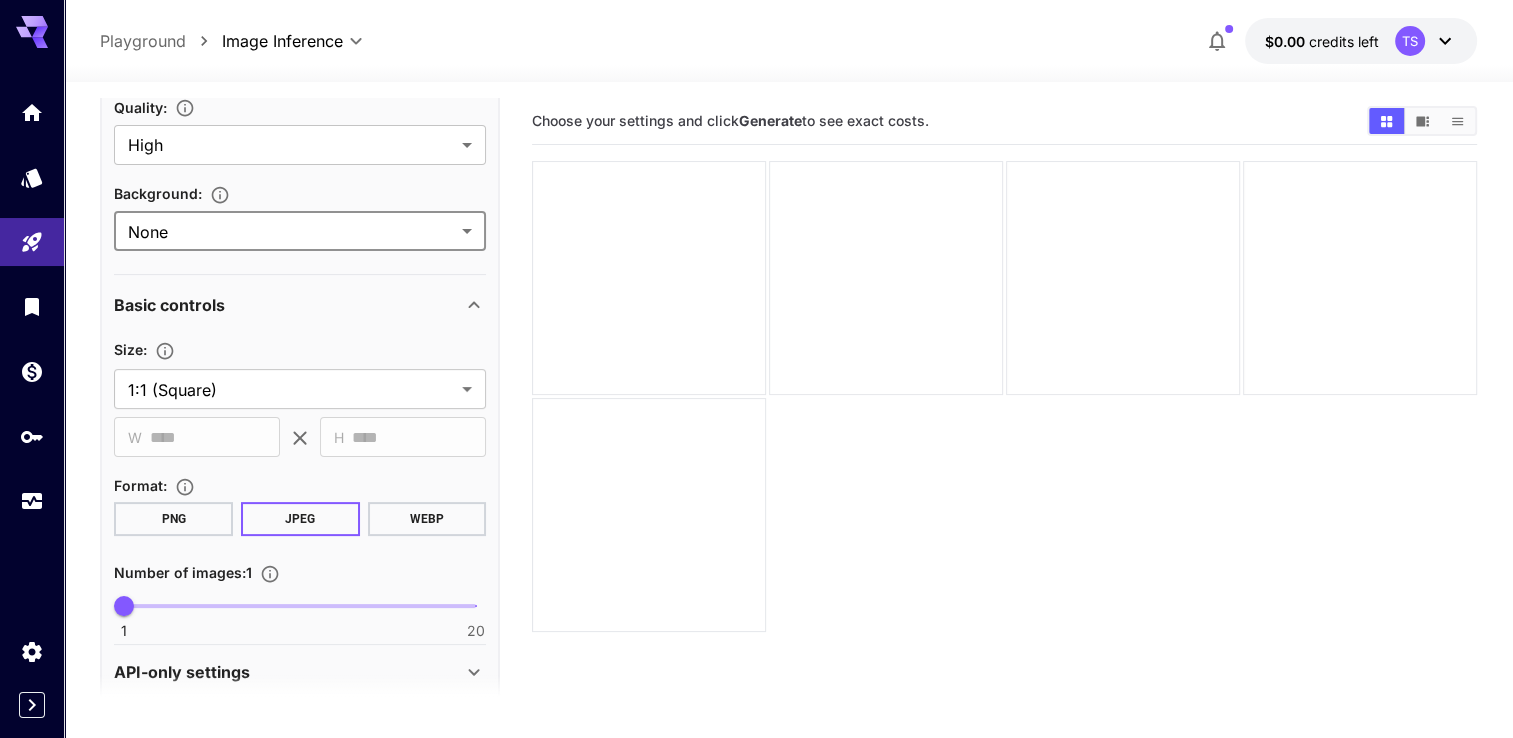 scroll, scrollTop: 456, scrollLeft: 0, axis: vertical 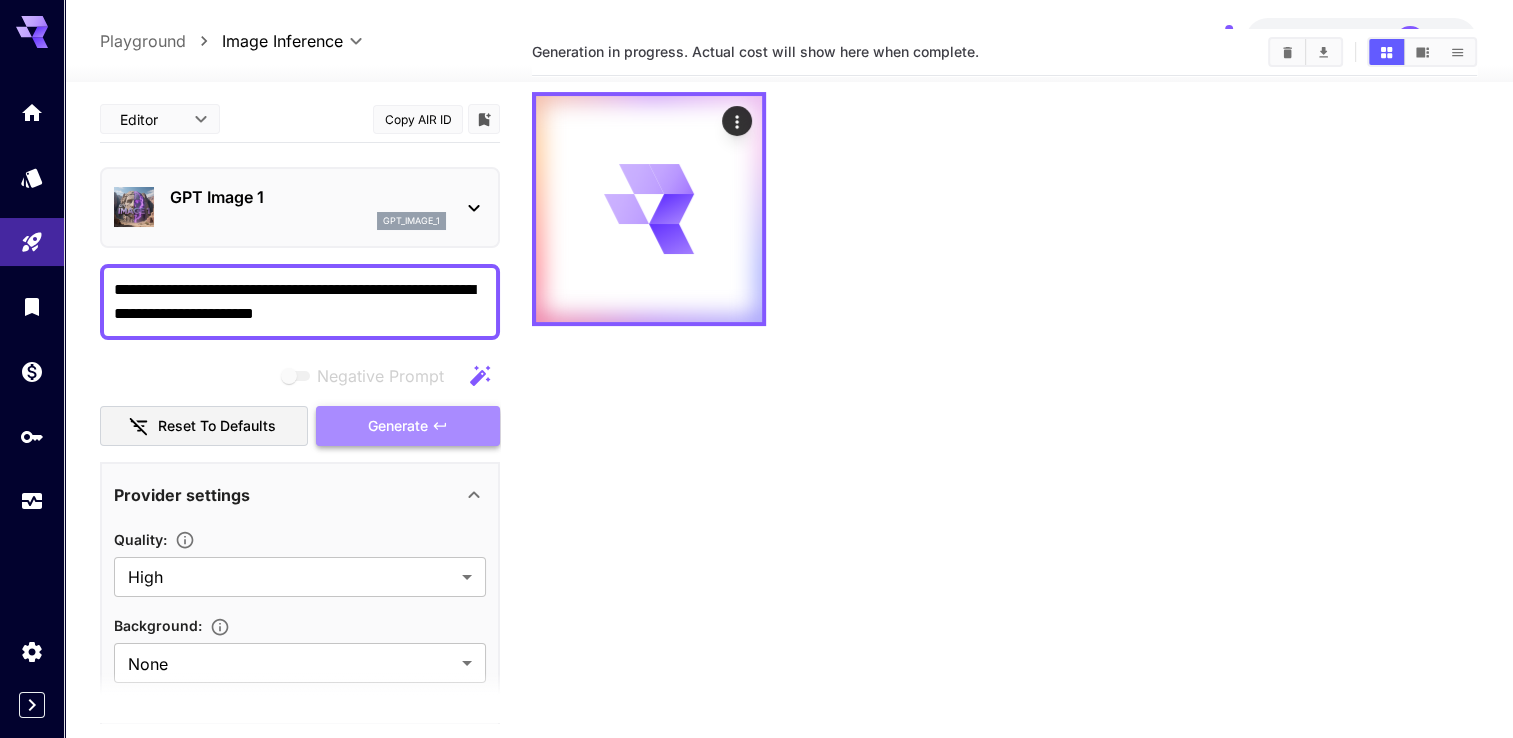 click on "Generate" at bounding box center (398, 426) 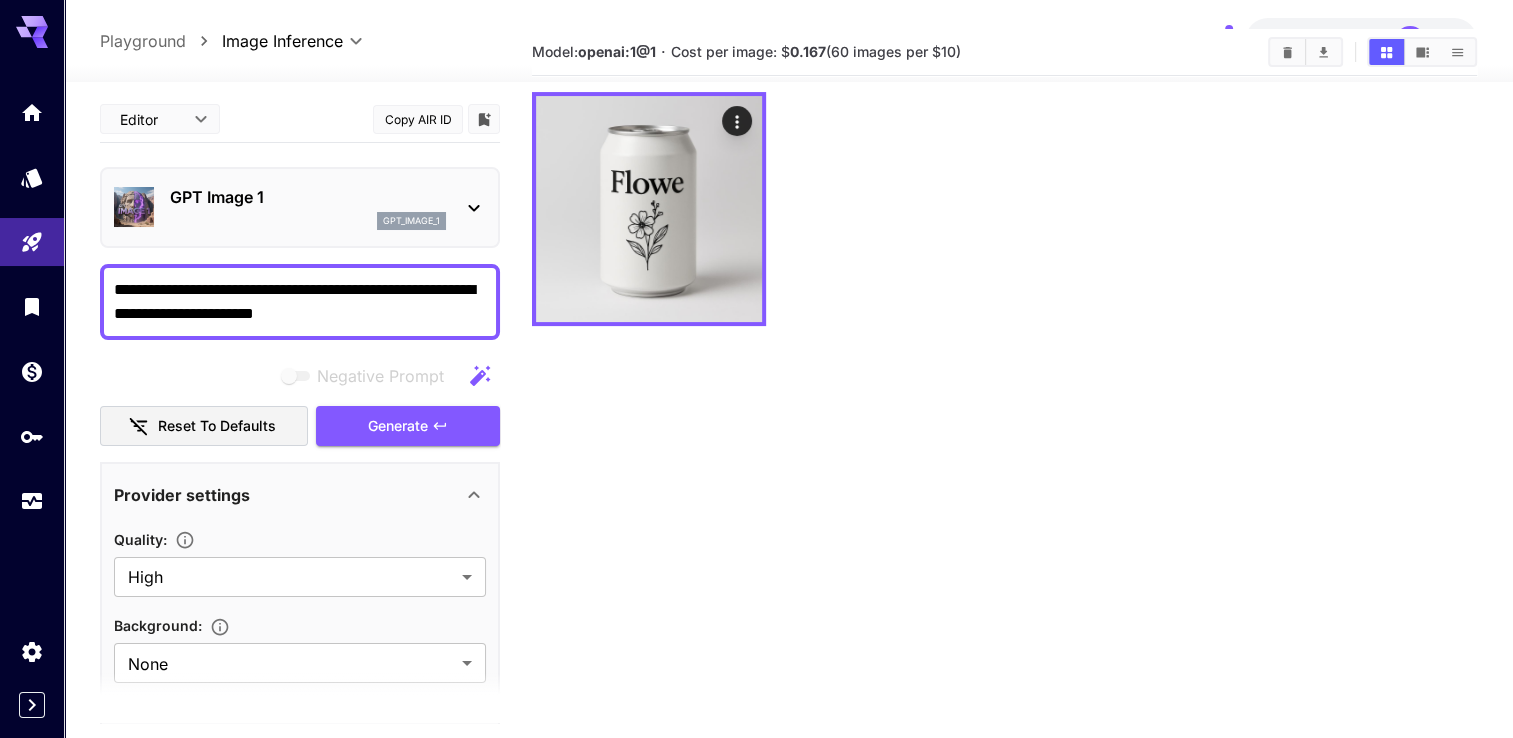 click on "**********" at bounding box center (300, 302) 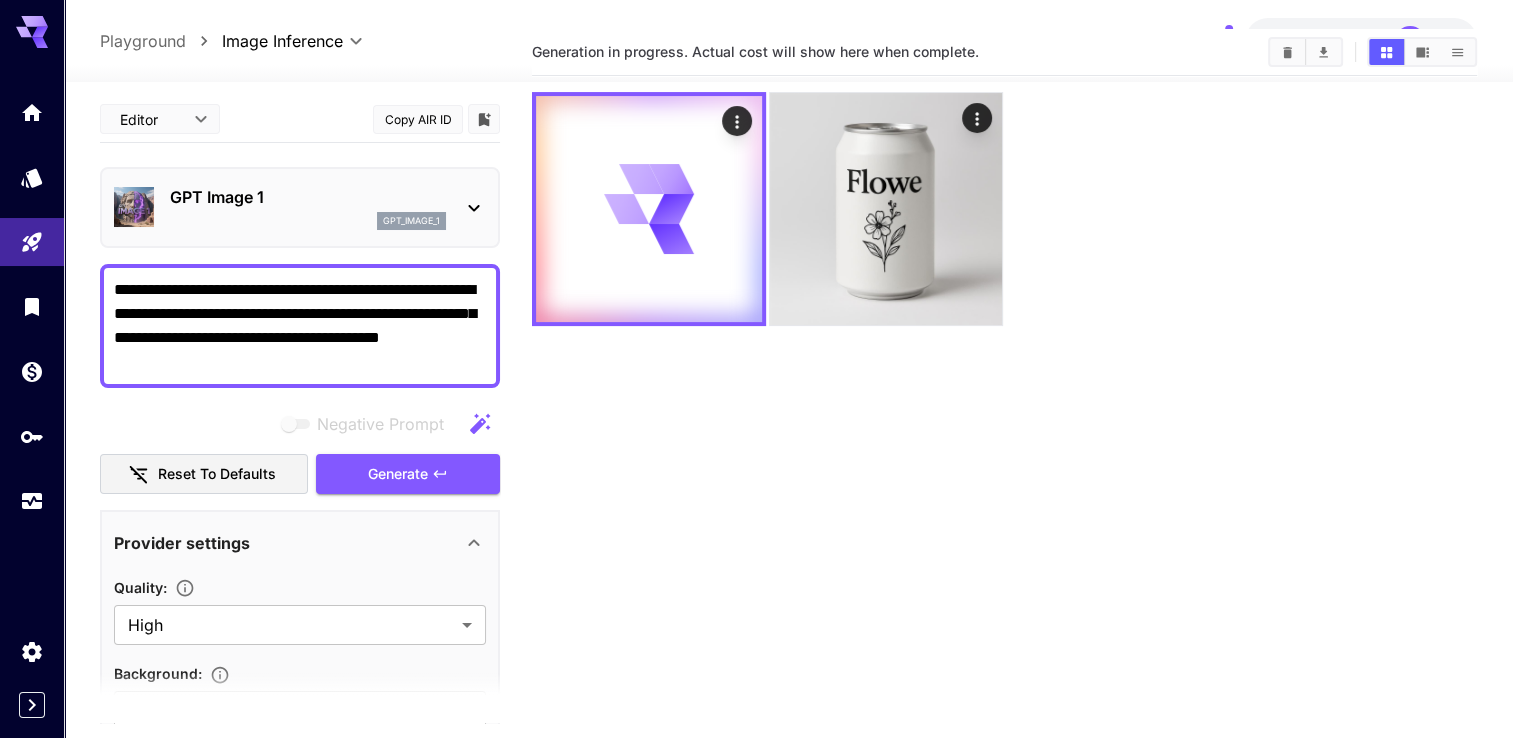click on "GPT Image 1 gpt_image_1" at bounding box center [300, 207] 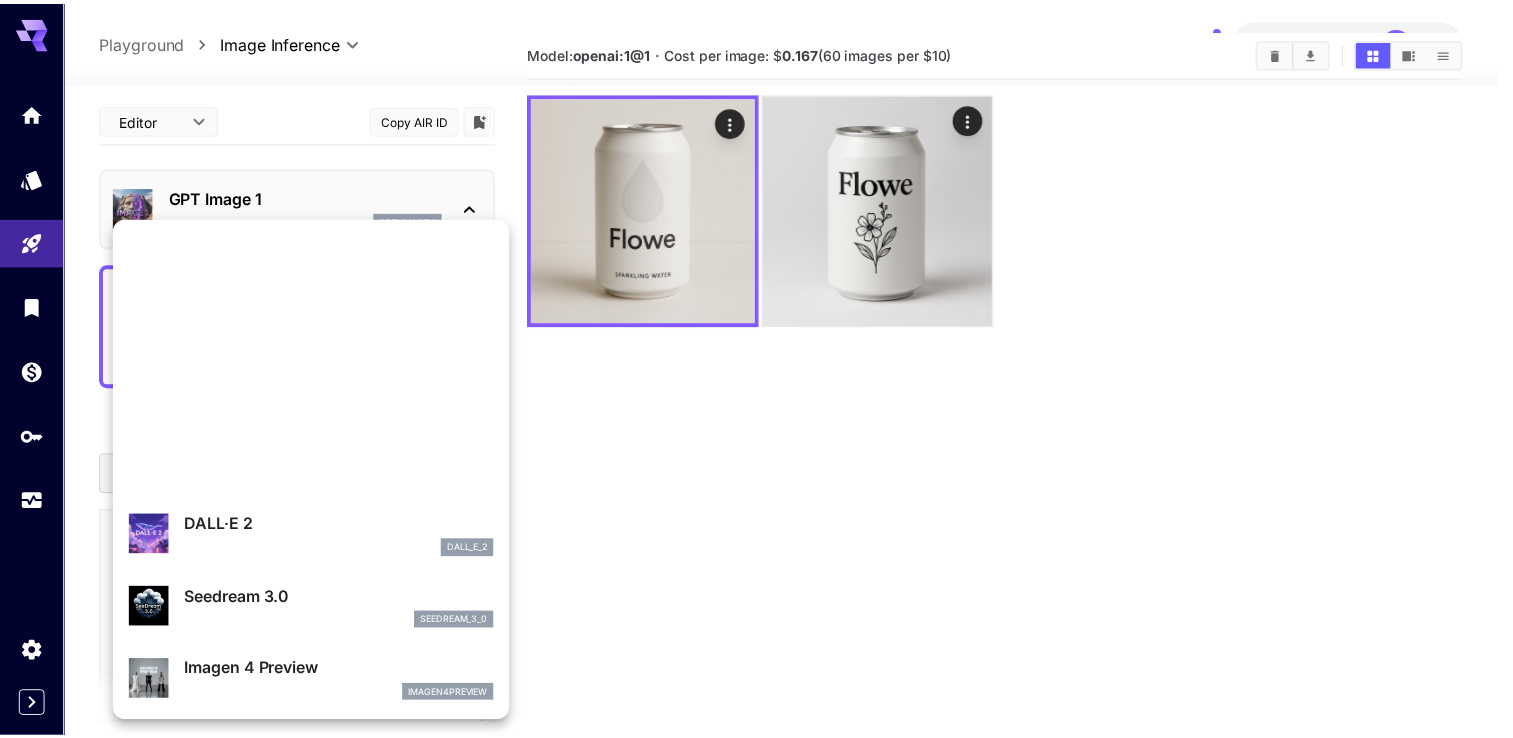 scroll, scrollTop: 0, scrollLeft: 0, axis: both 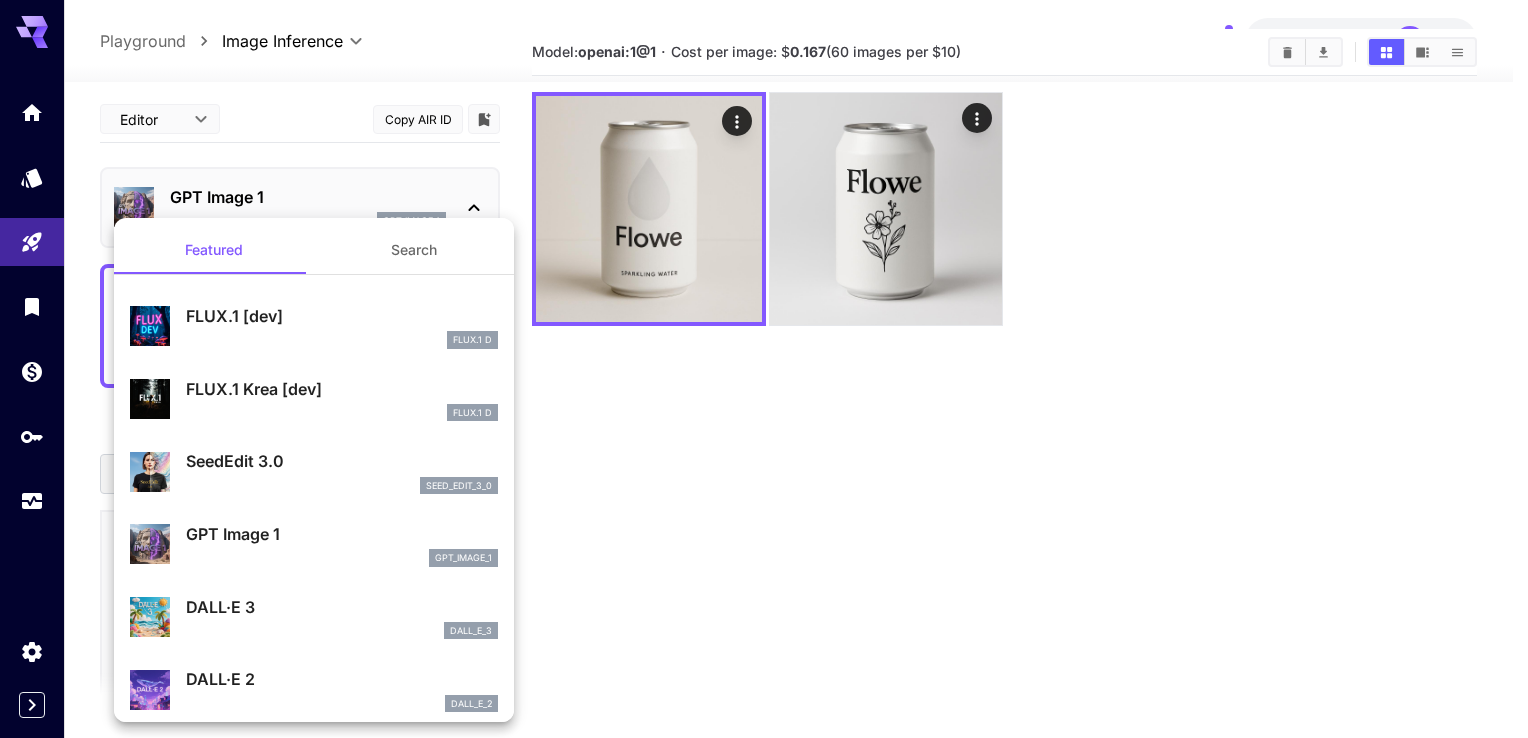 click at bounding box center (764, 369) 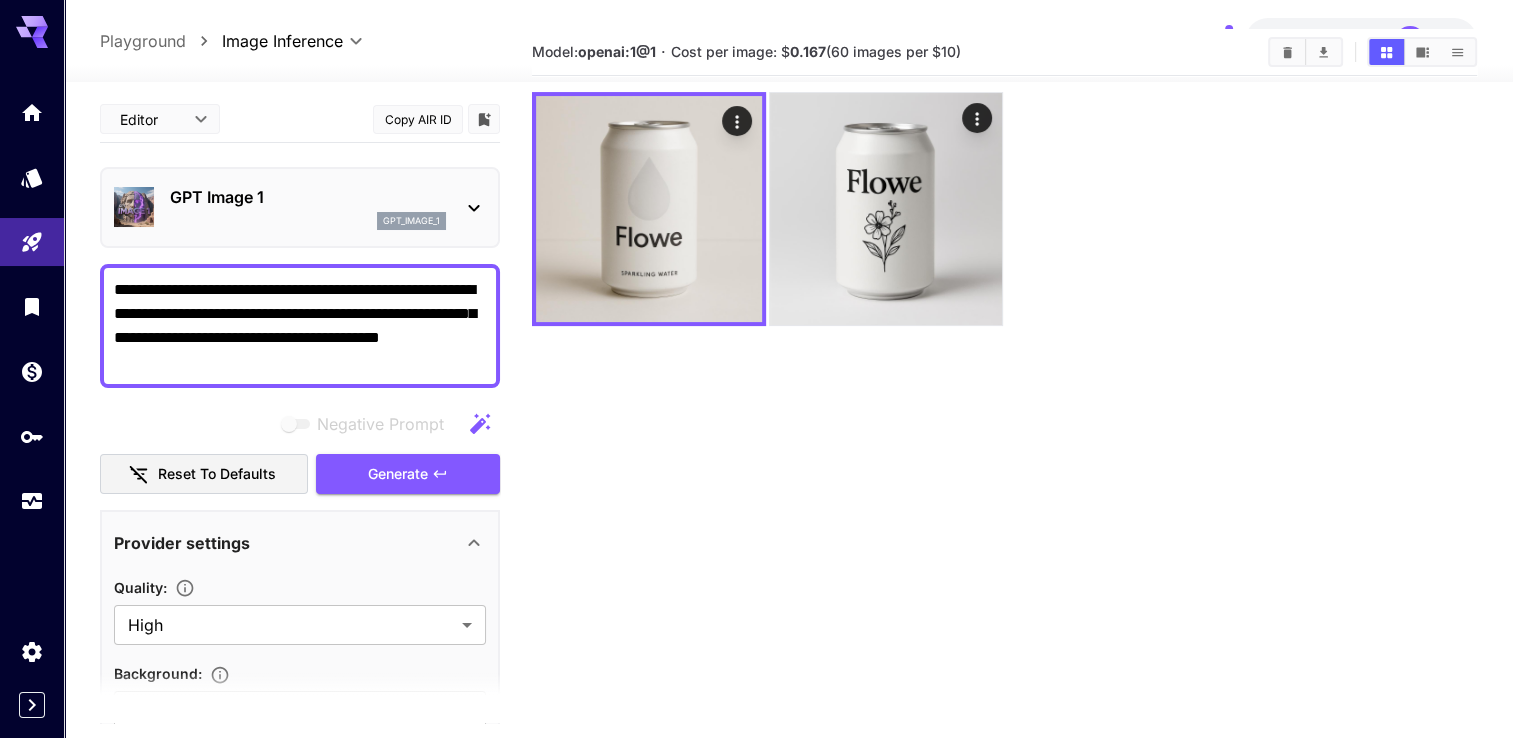 click on "**********" at bounding box center [300, 326] 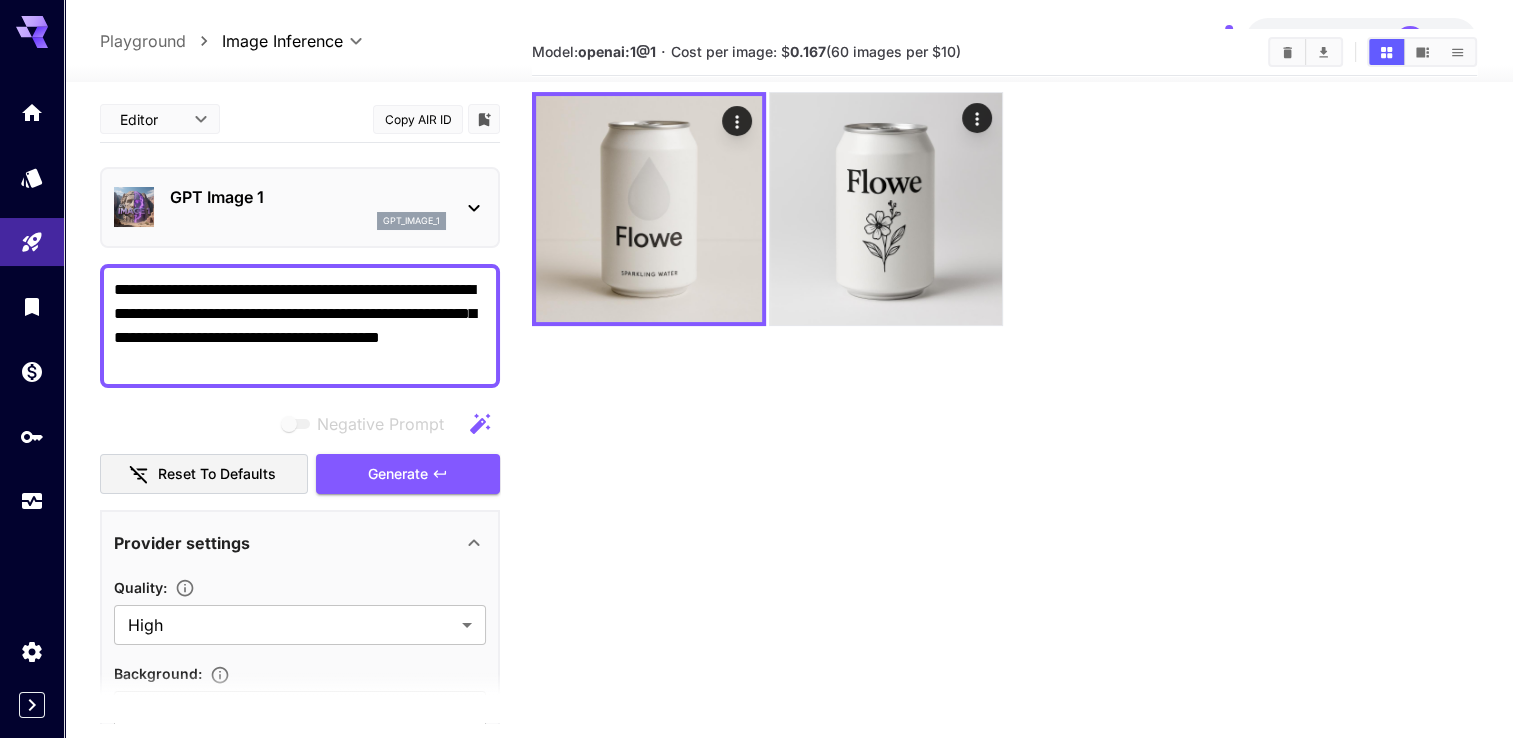 click on "**********" at bounding box center [300, 326] 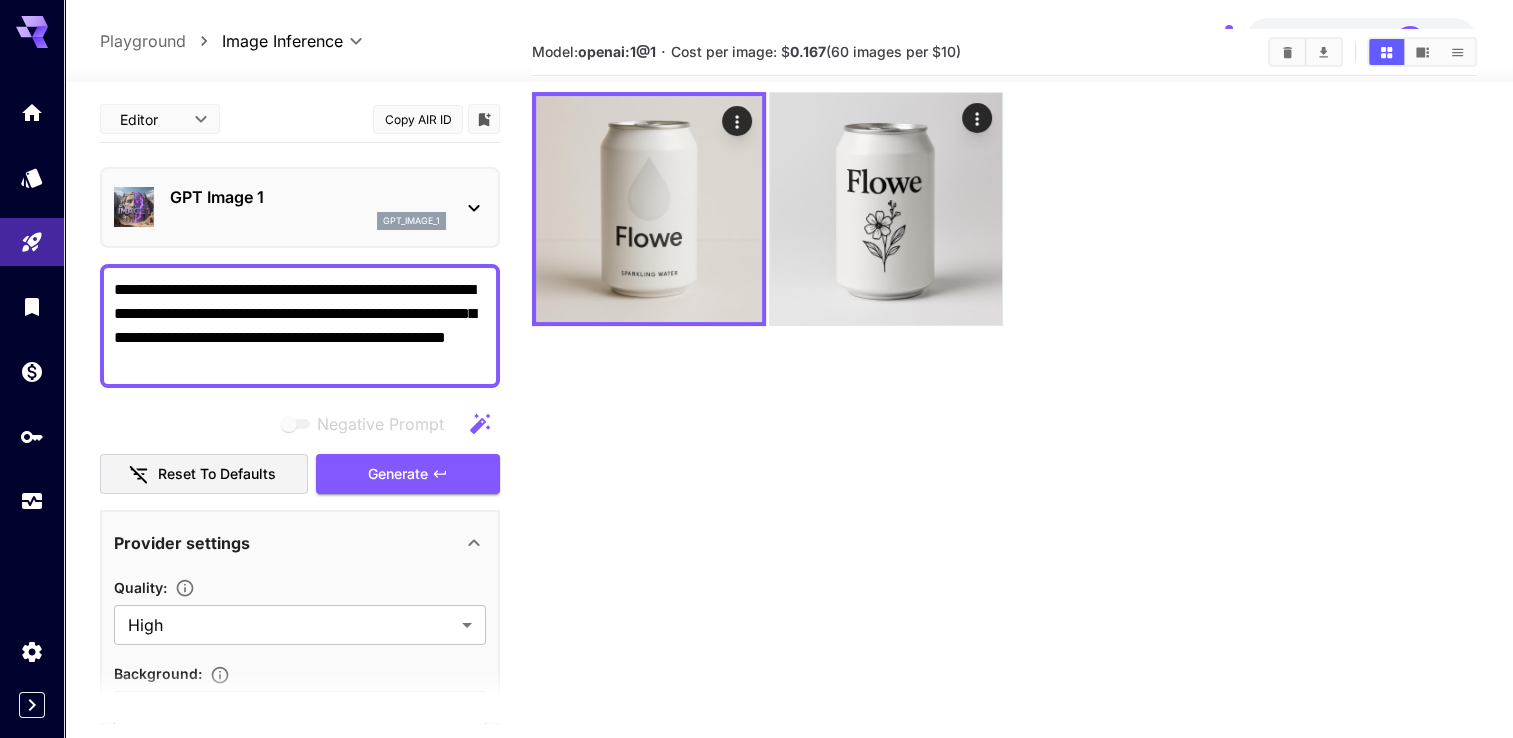 click on "**********" at bounding box center (300, 326) 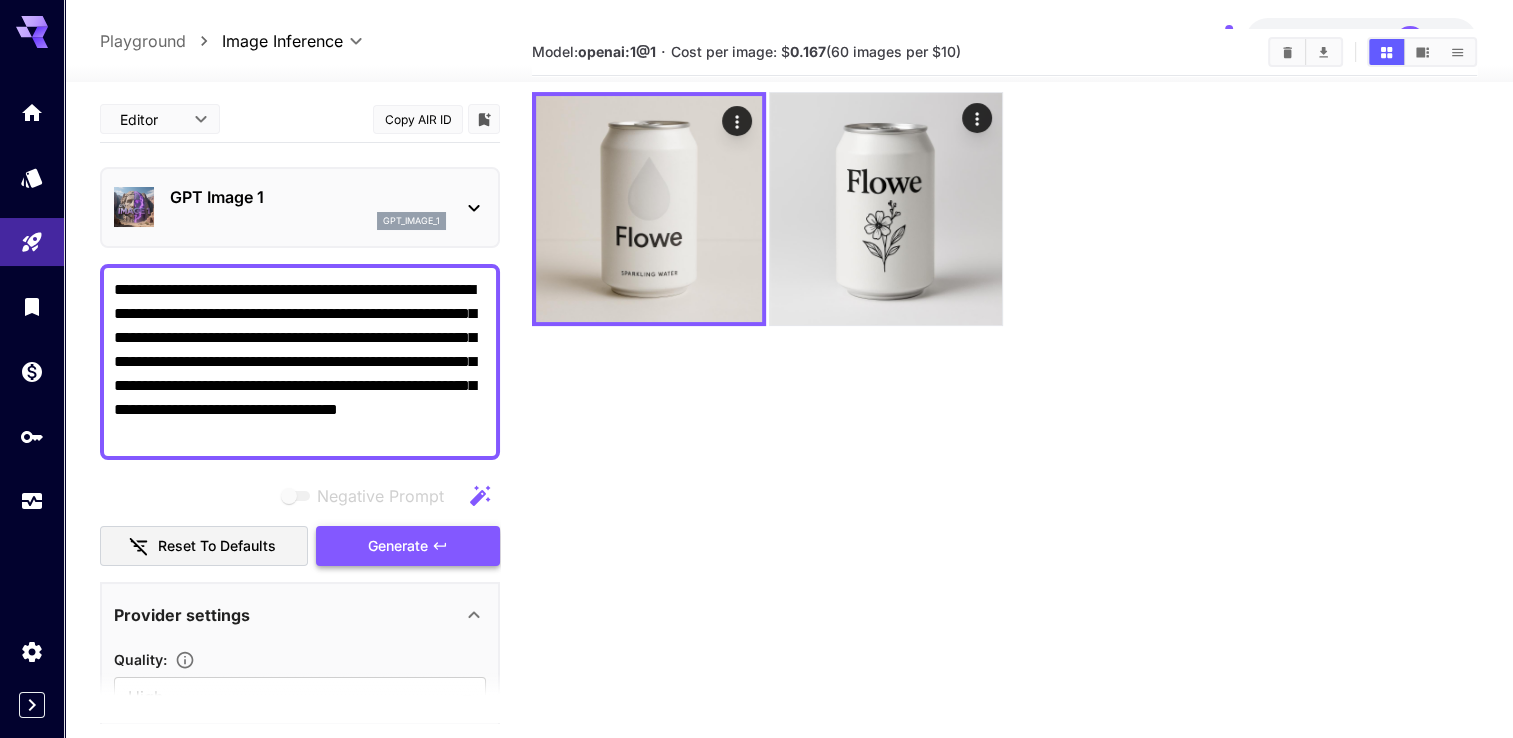 click on "Generate" at bounding box center [398, 546] 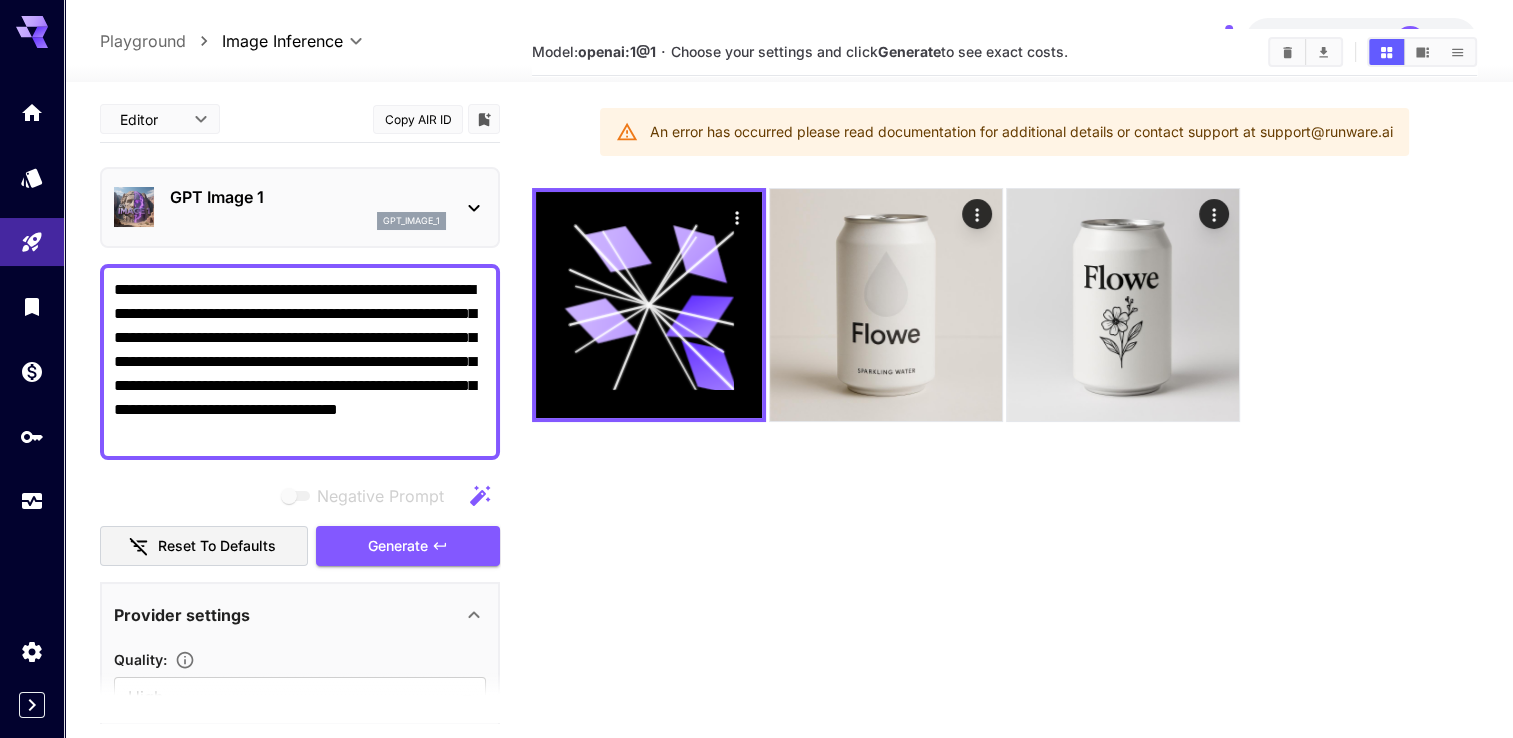 click on "**********" at bounding box center [300, 362] 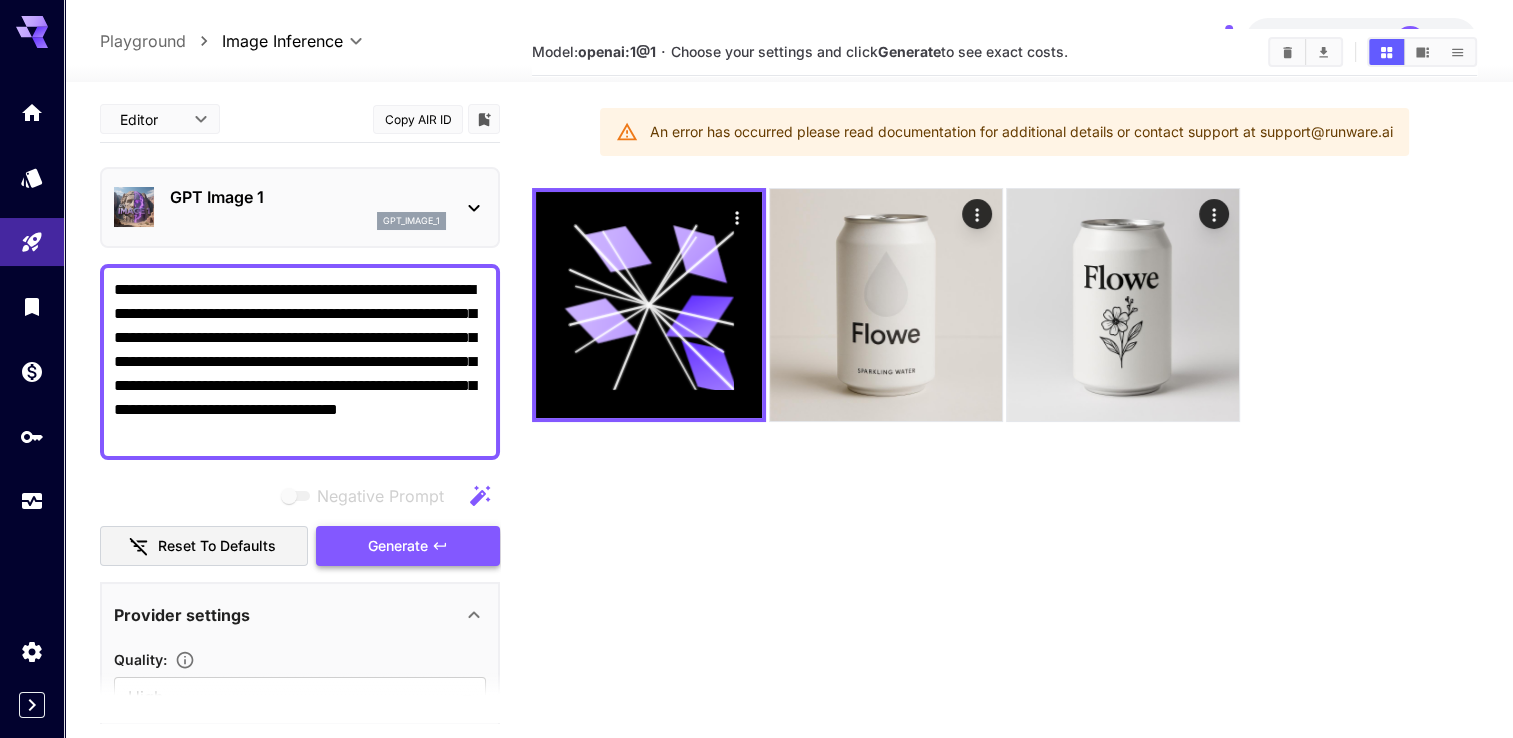 click on "Generate" at bounding box center [408, 546] 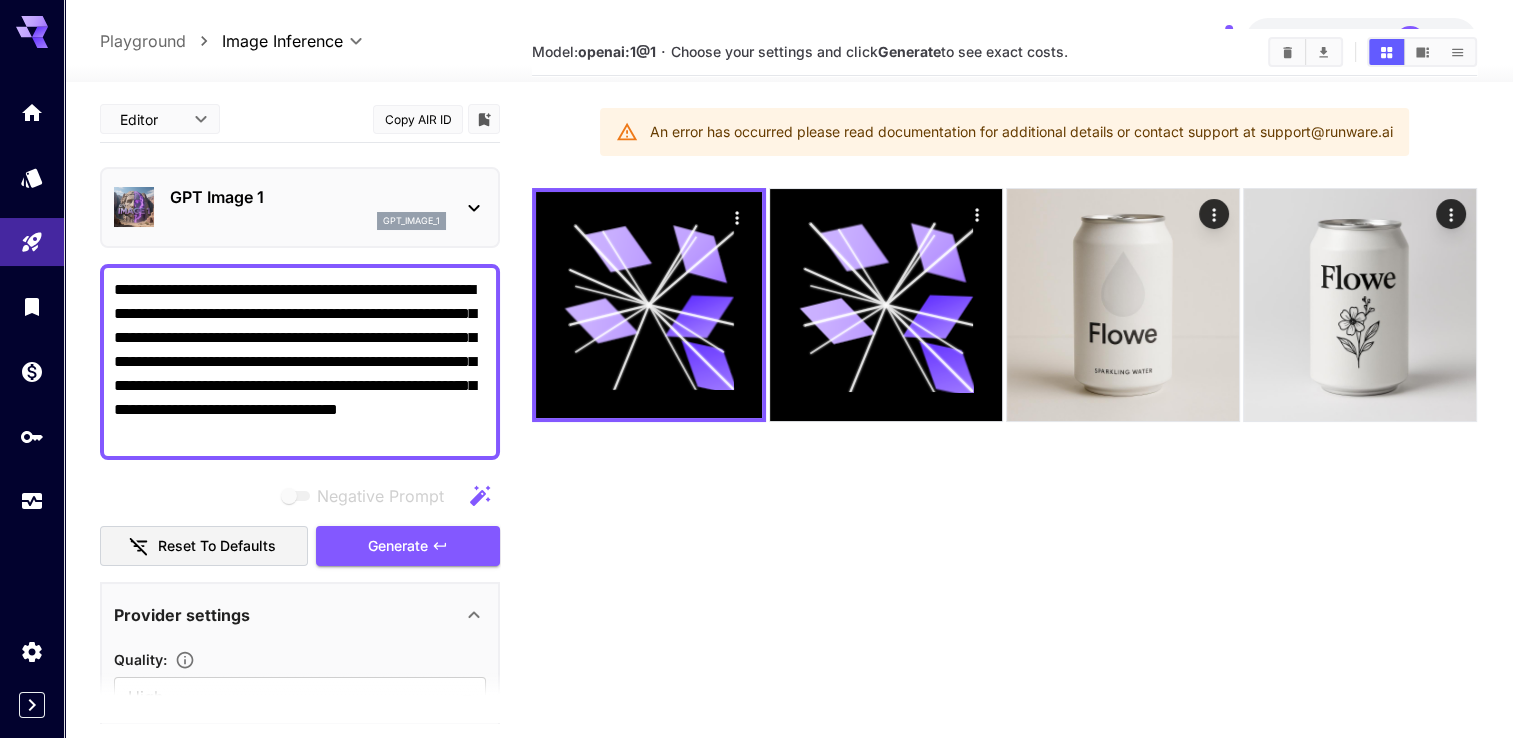 click on "**********" at bounding box center (300, 362) 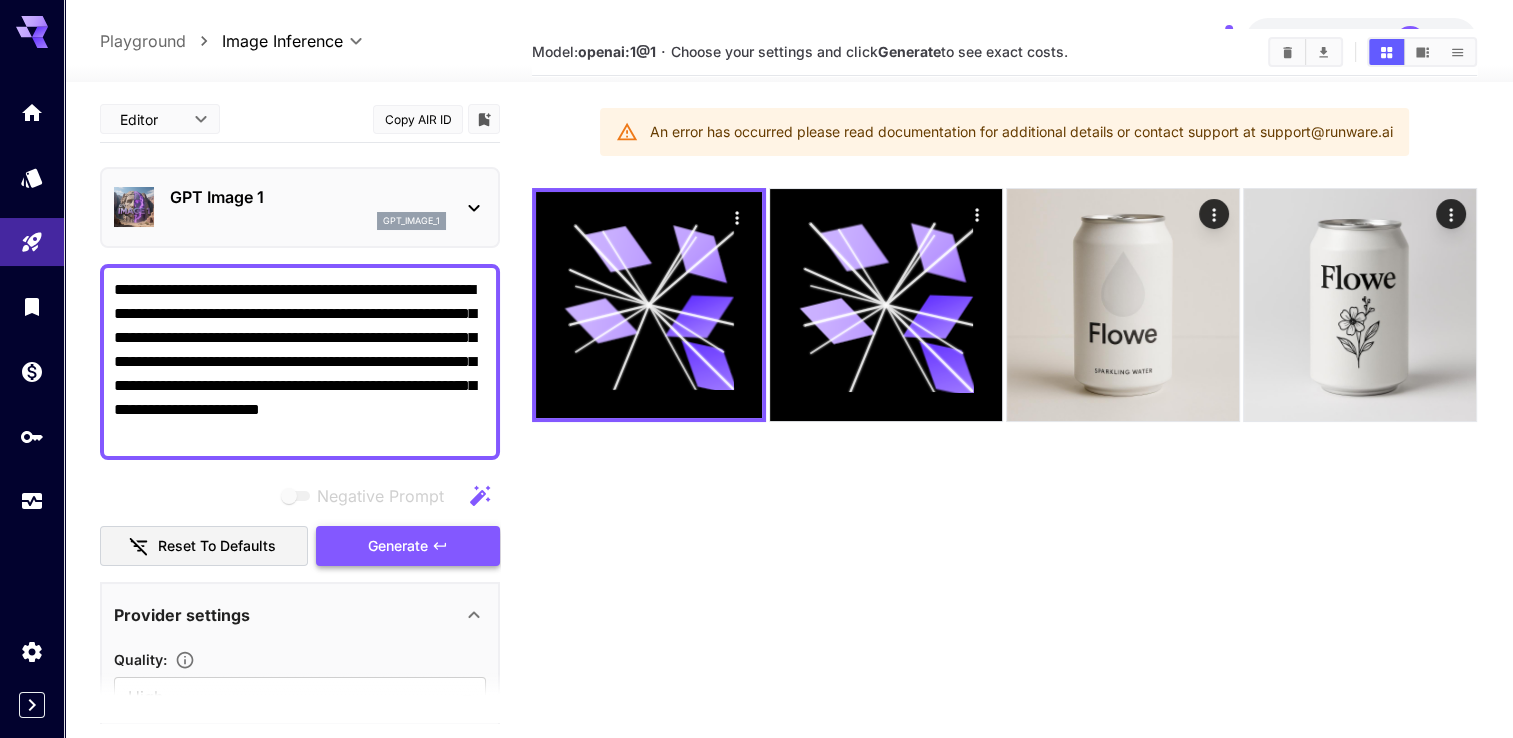 type on "**********" 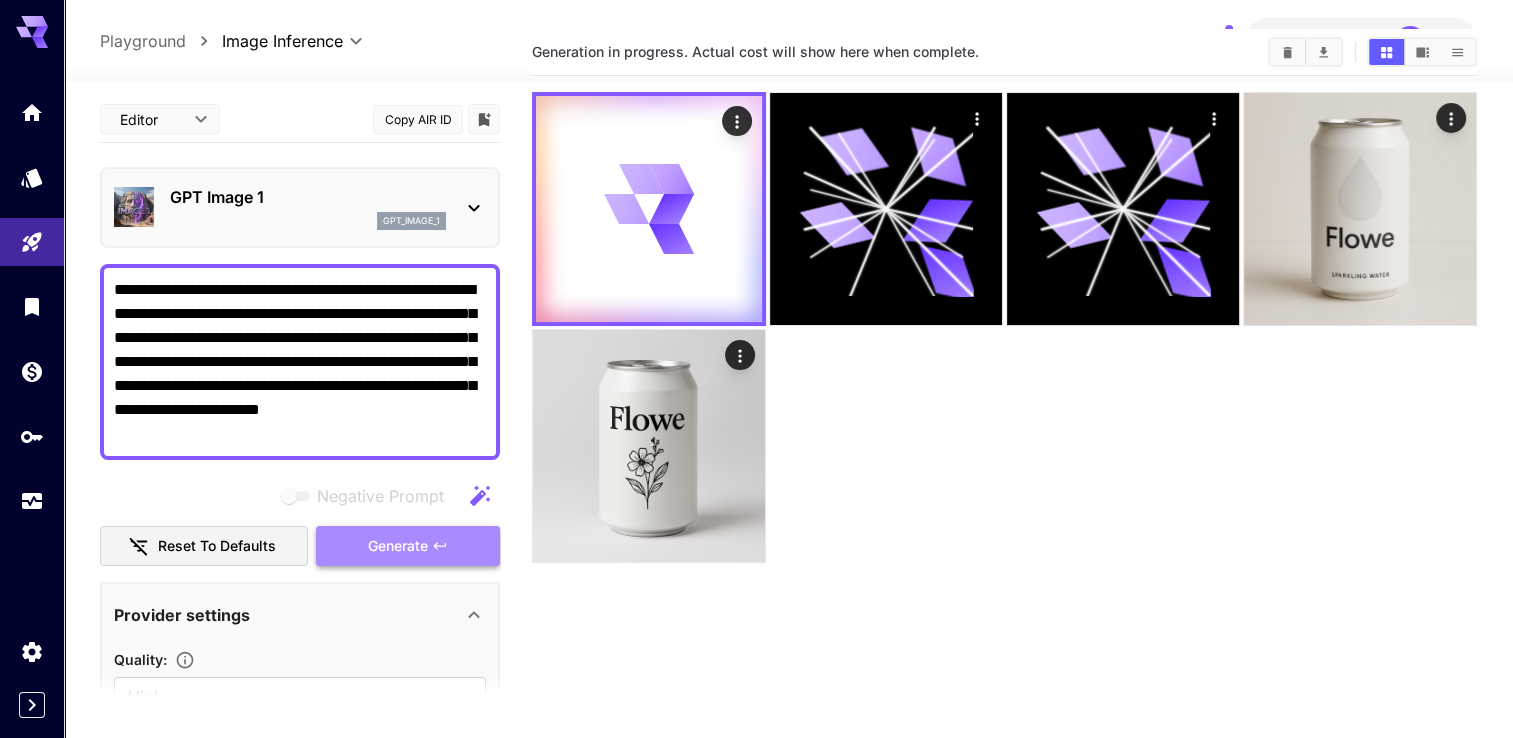 click on "Generate" at bounding box center (398, 546) 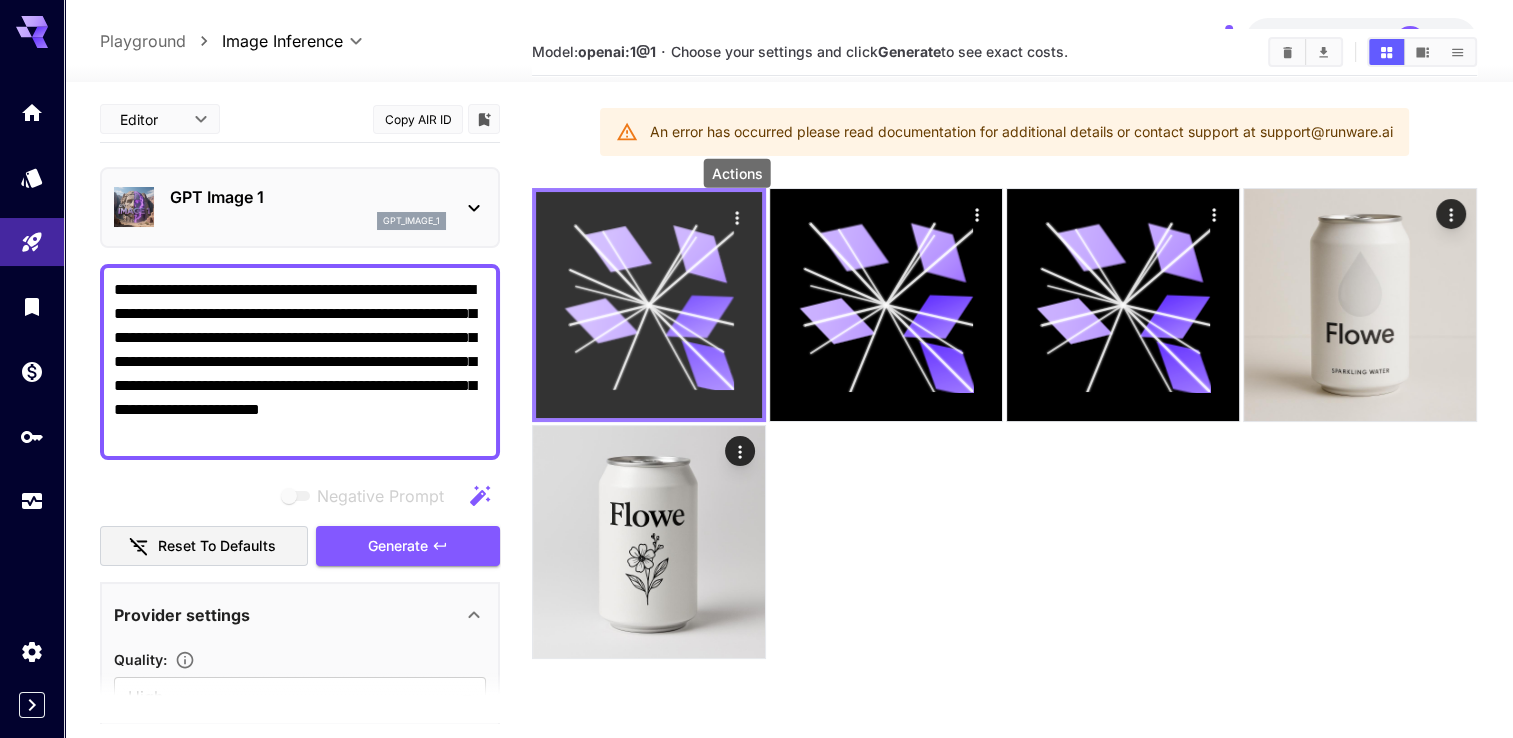 click 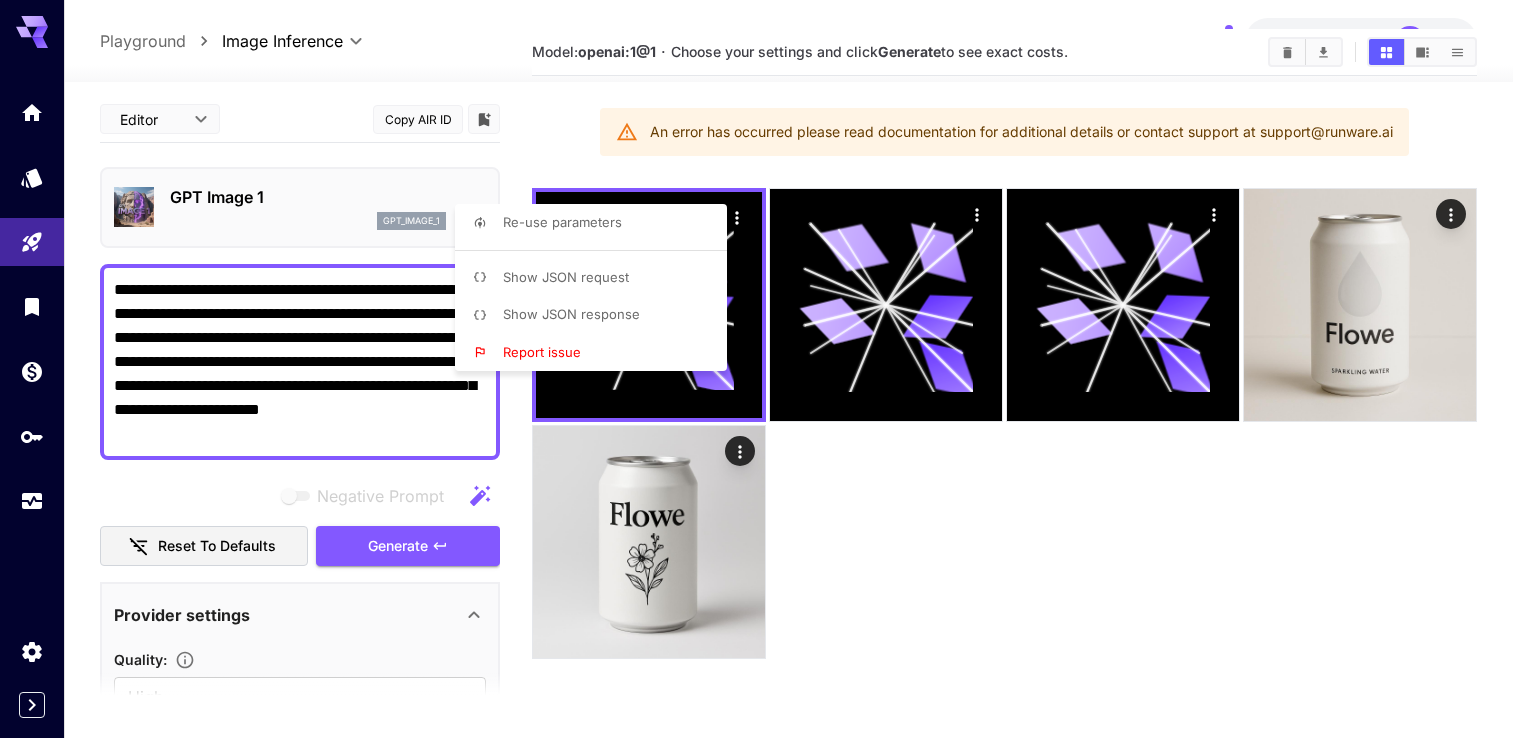click at bounding box center (764, 369) 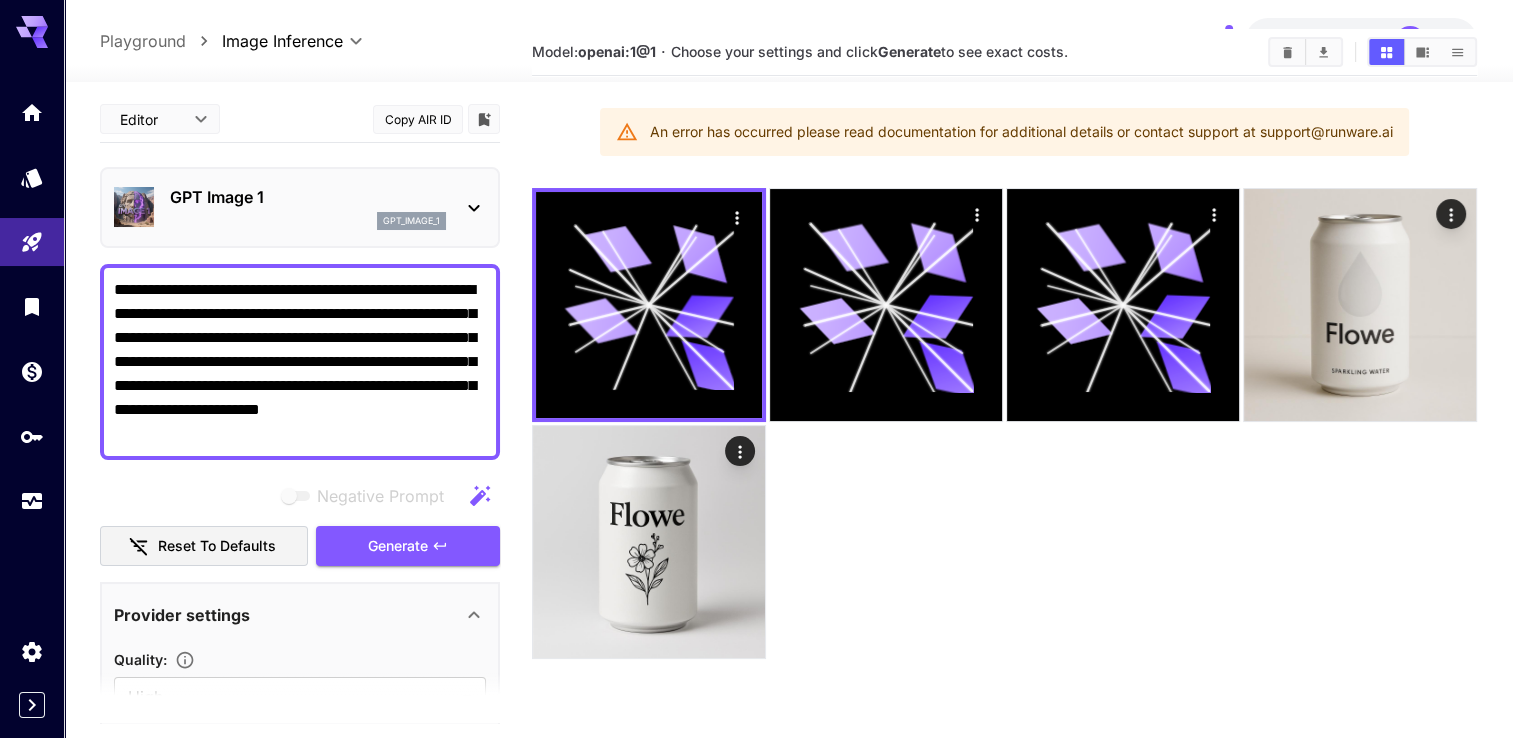 drag, startPoint x: 268, startPoint y: 438, endPoint x: 96, endPoint y: 286, distance: 229.53867 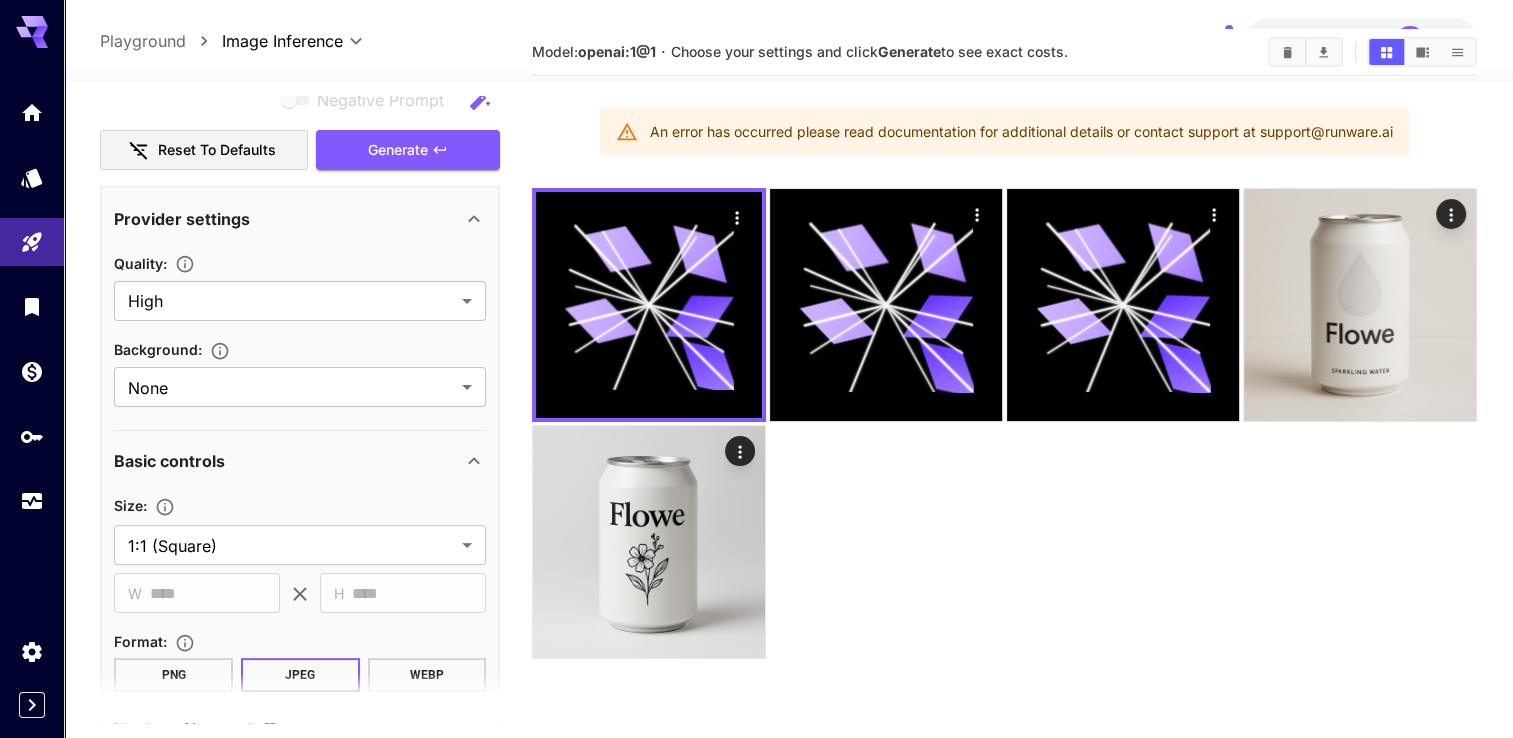 scroll, scrollTop: 576, scrollLeft: 0, axis: vertical 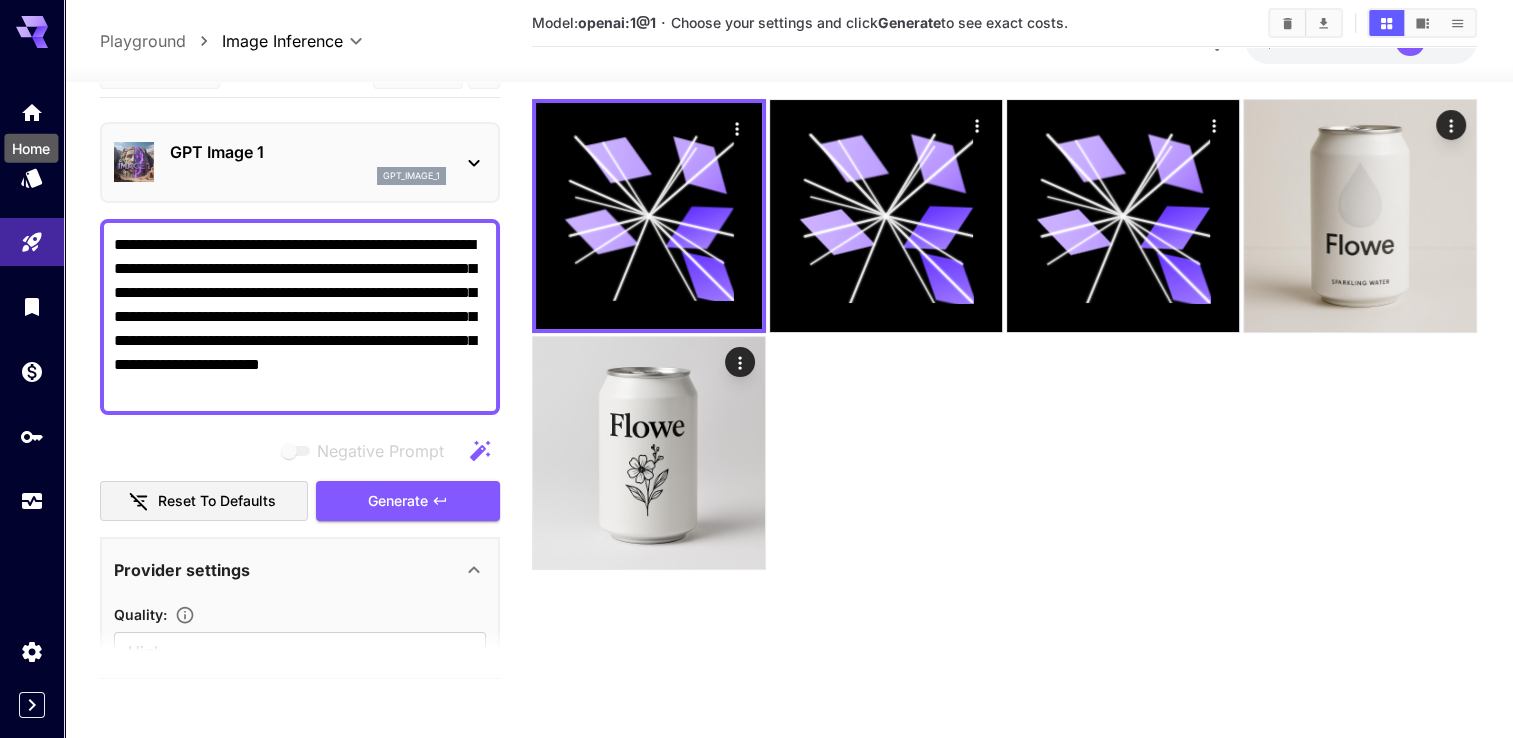 drag, startPoint x: 35, startPoint y: 106, endPoint x: 44, endPoint y: 215, distance: 109.370926 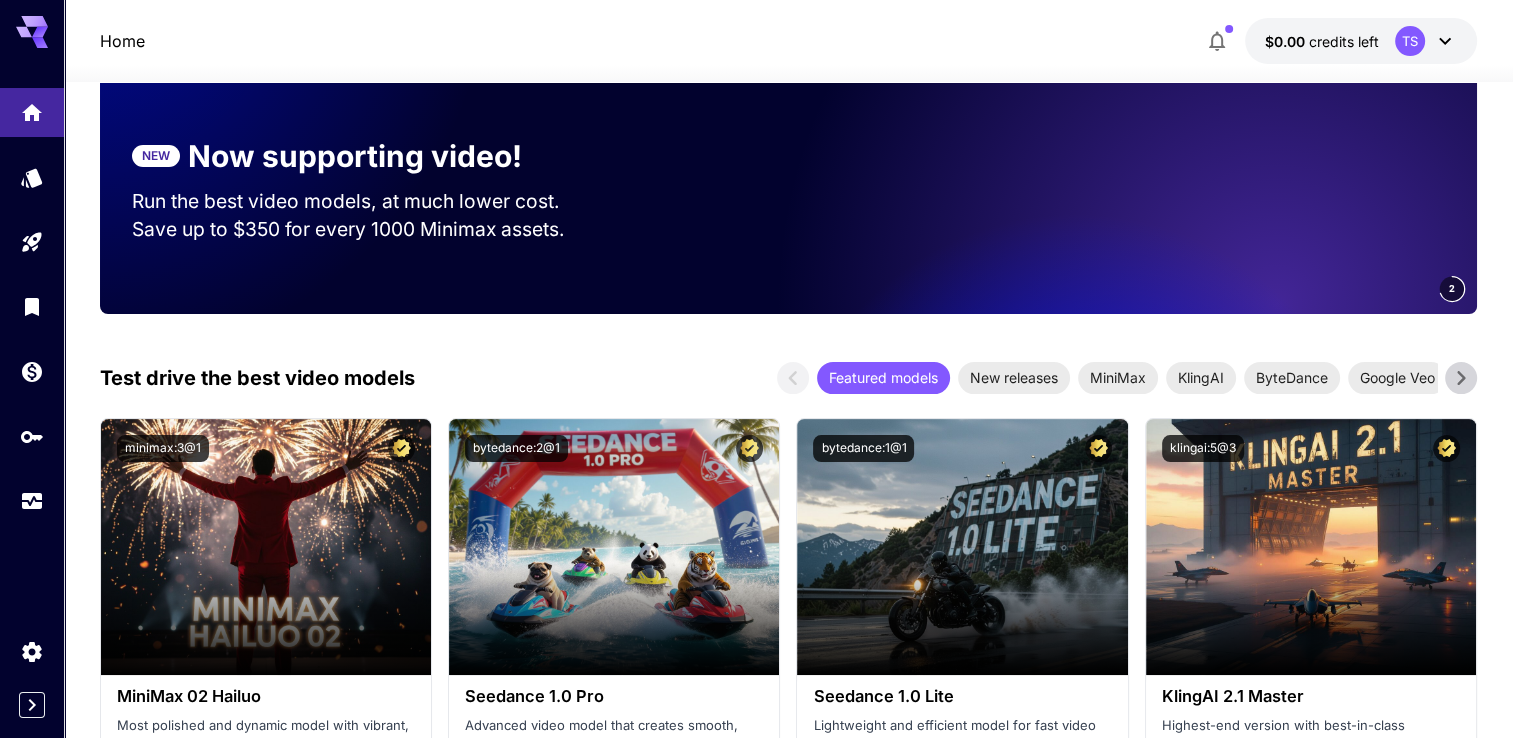 scroll, scrollTop: 407, scrollLeft: 0, axis: vertical 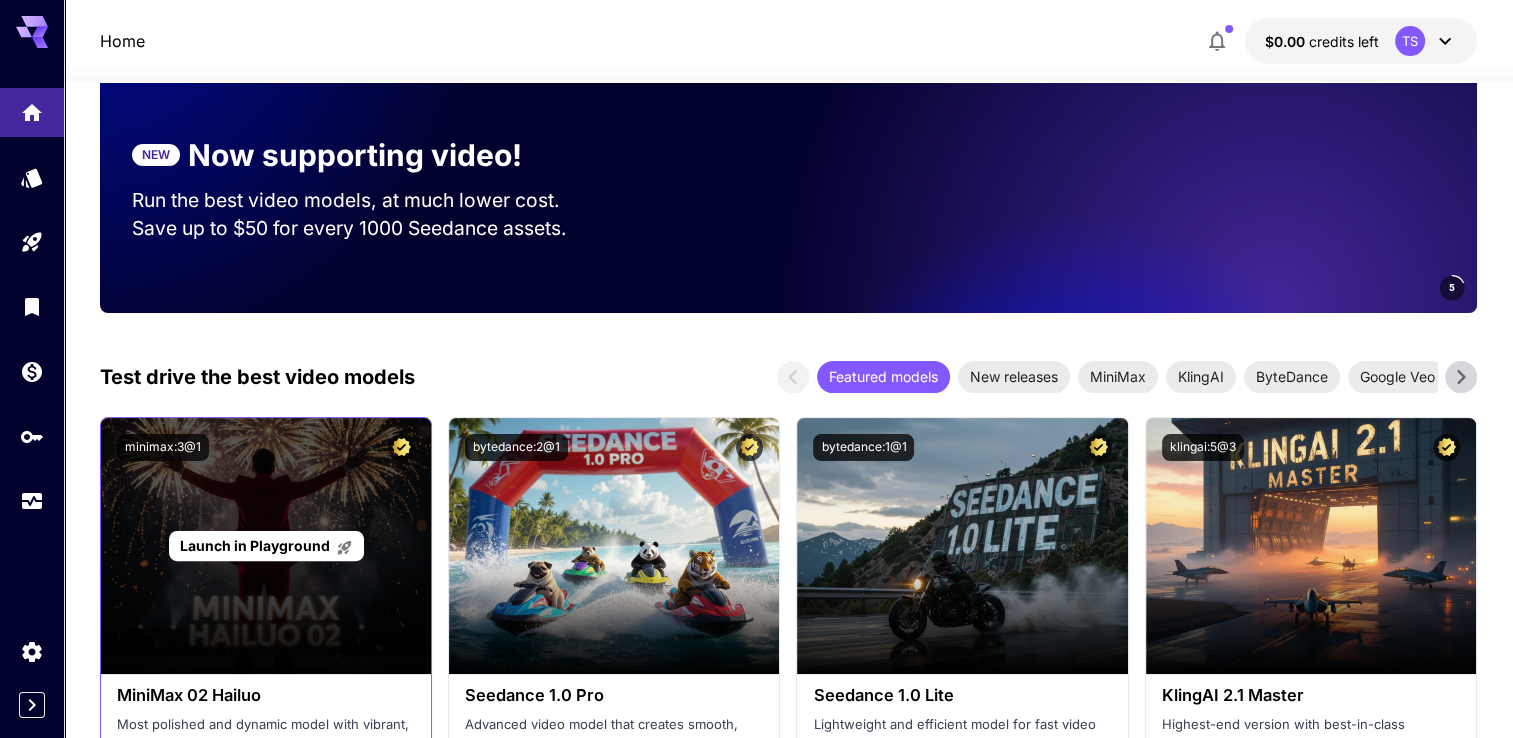 click on "Launch in Playground" at bounding box center (266, 546) 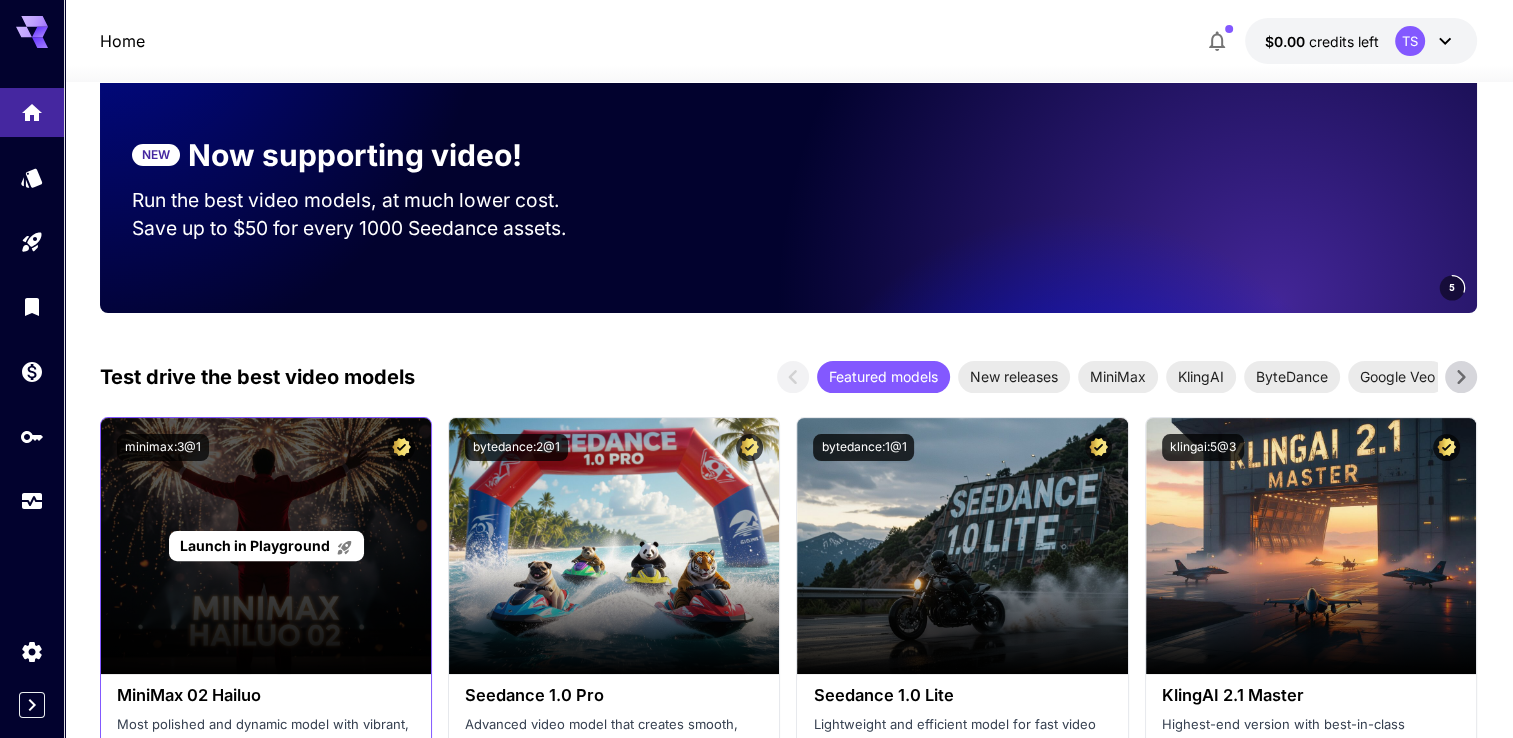 click on "Launch in Playground" at bounding box center [255, 545] 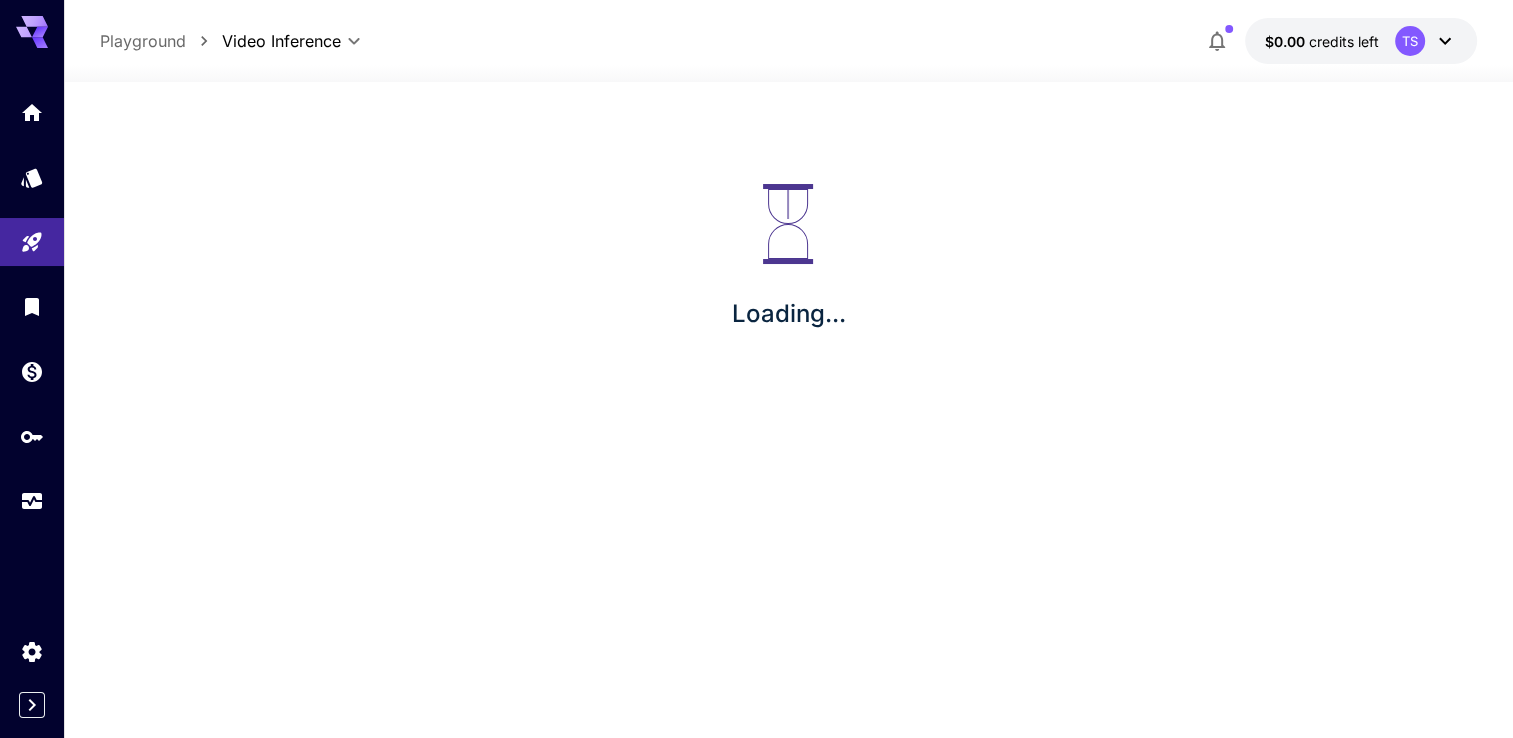 scroll, scrollTop: 0, scrollLeft: 0, axis: both 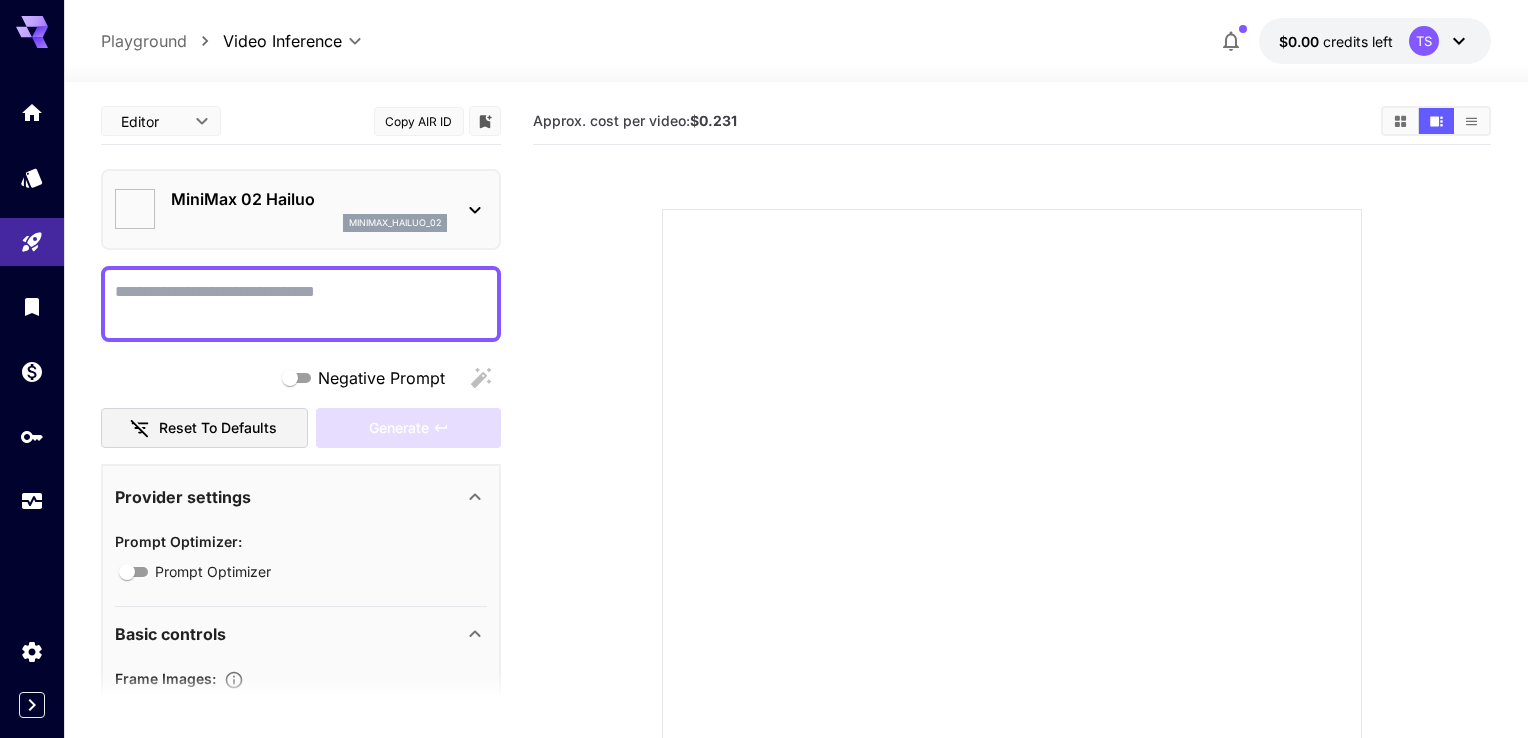 type on "*" 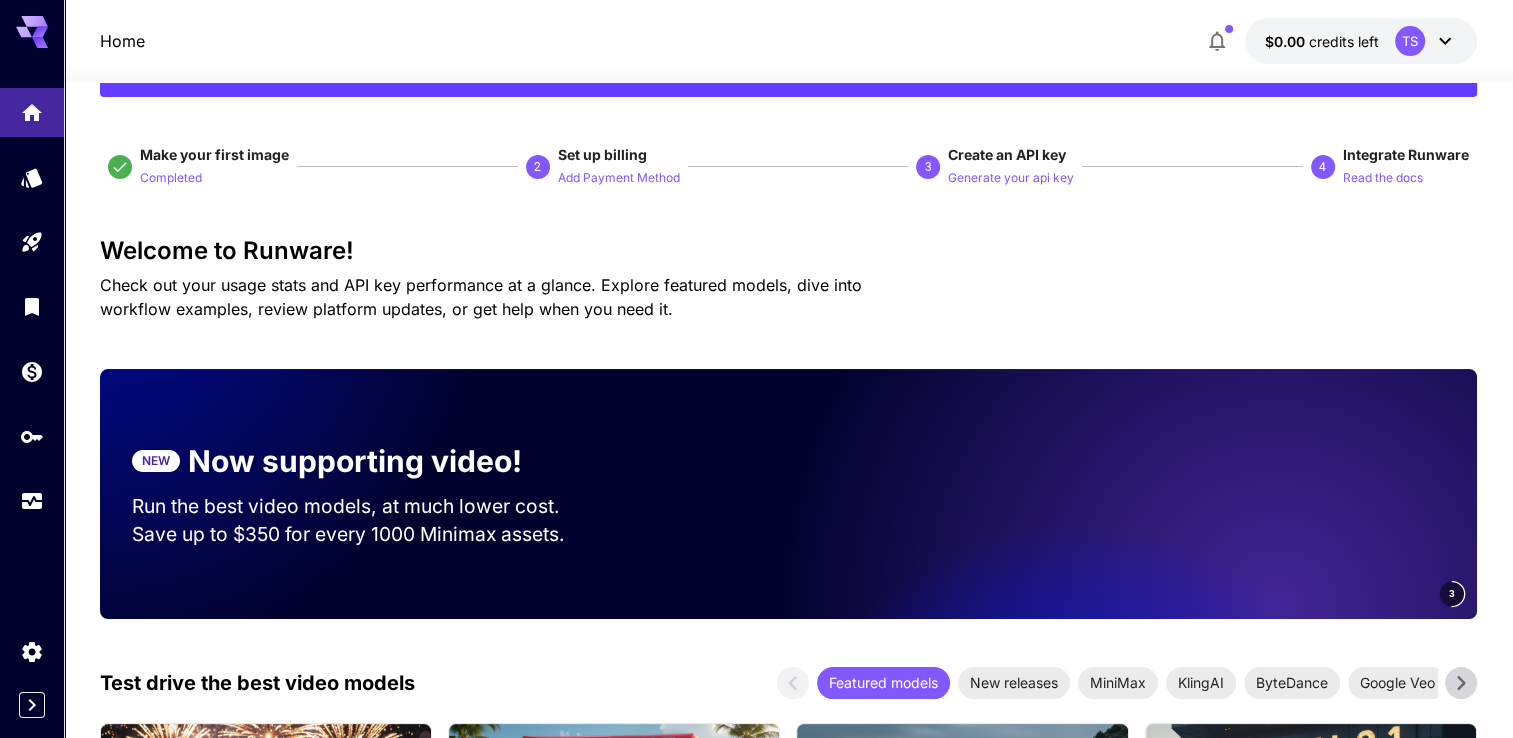 scroll, scrollTop: 0, scrollLeft: 0, axis: both 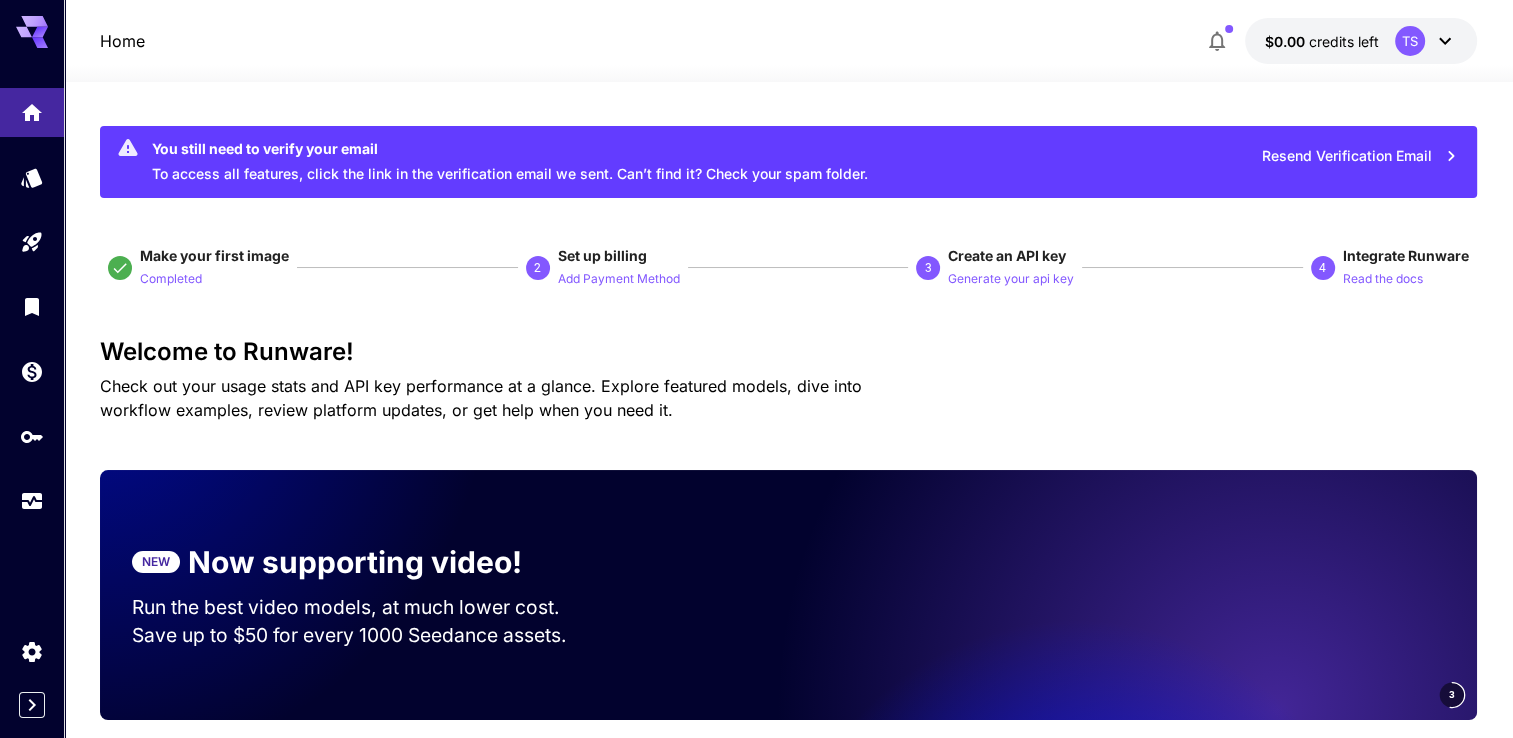 click 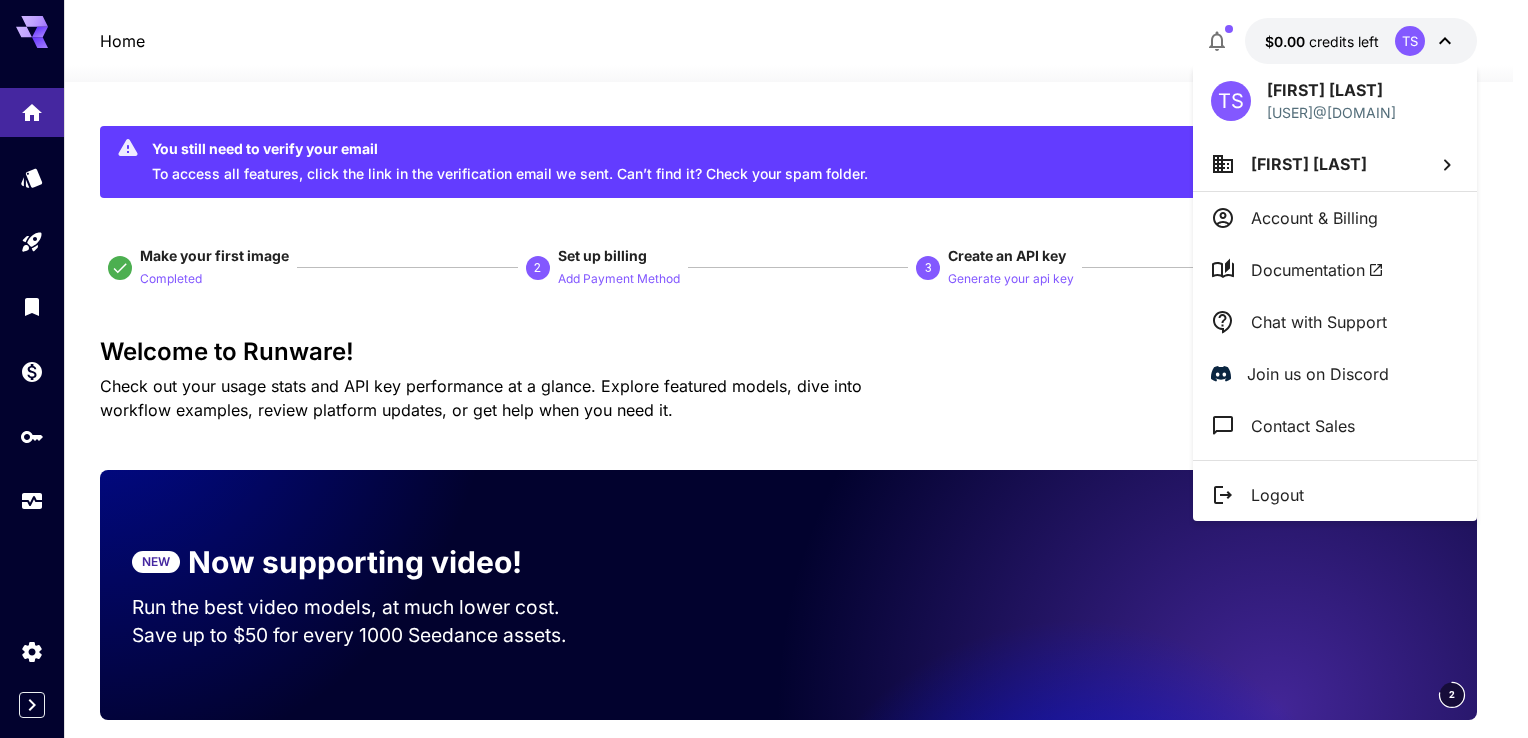 click on "Logout" at bounding box center (1335, 495) 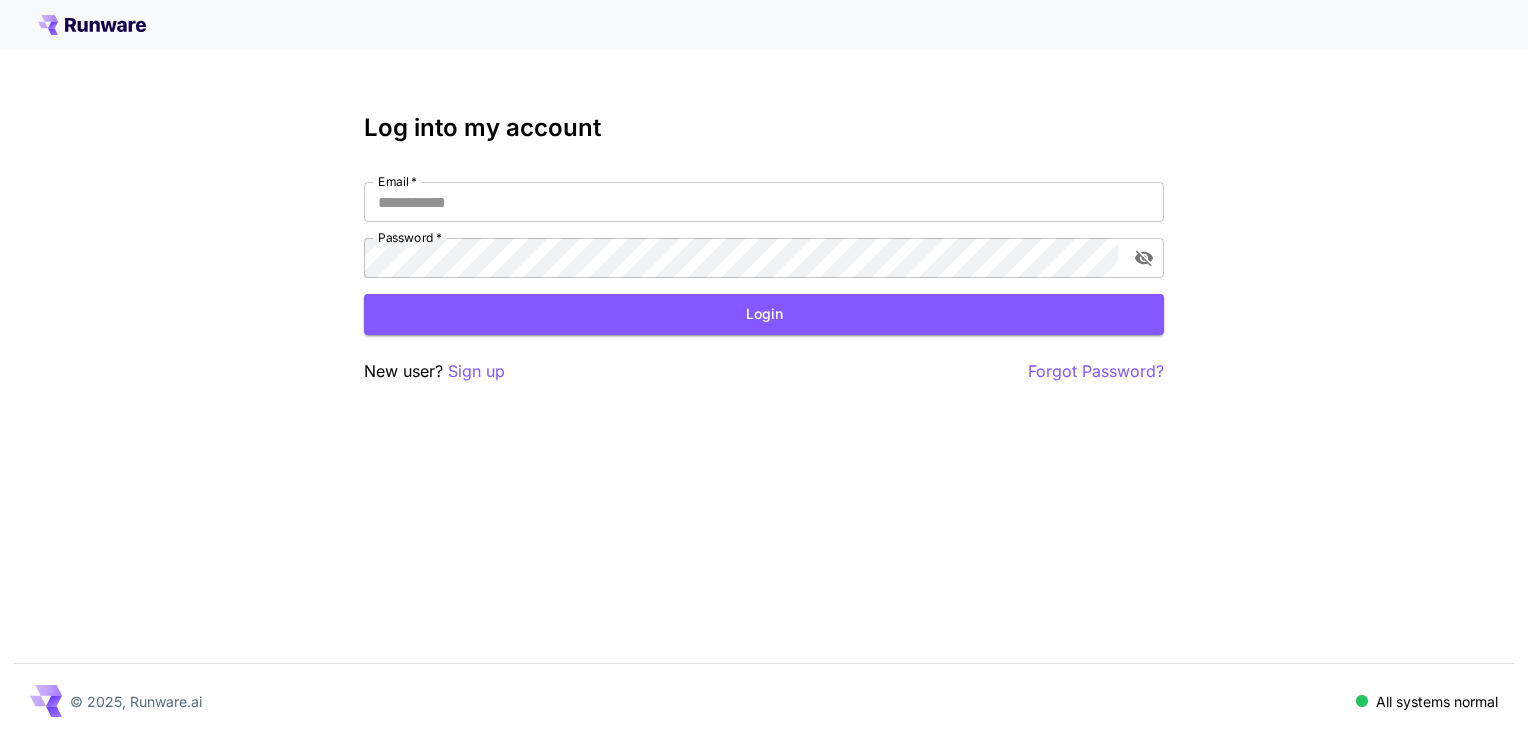 scroll, scrollTop: 0, scrollLeft: 0, axis: both 